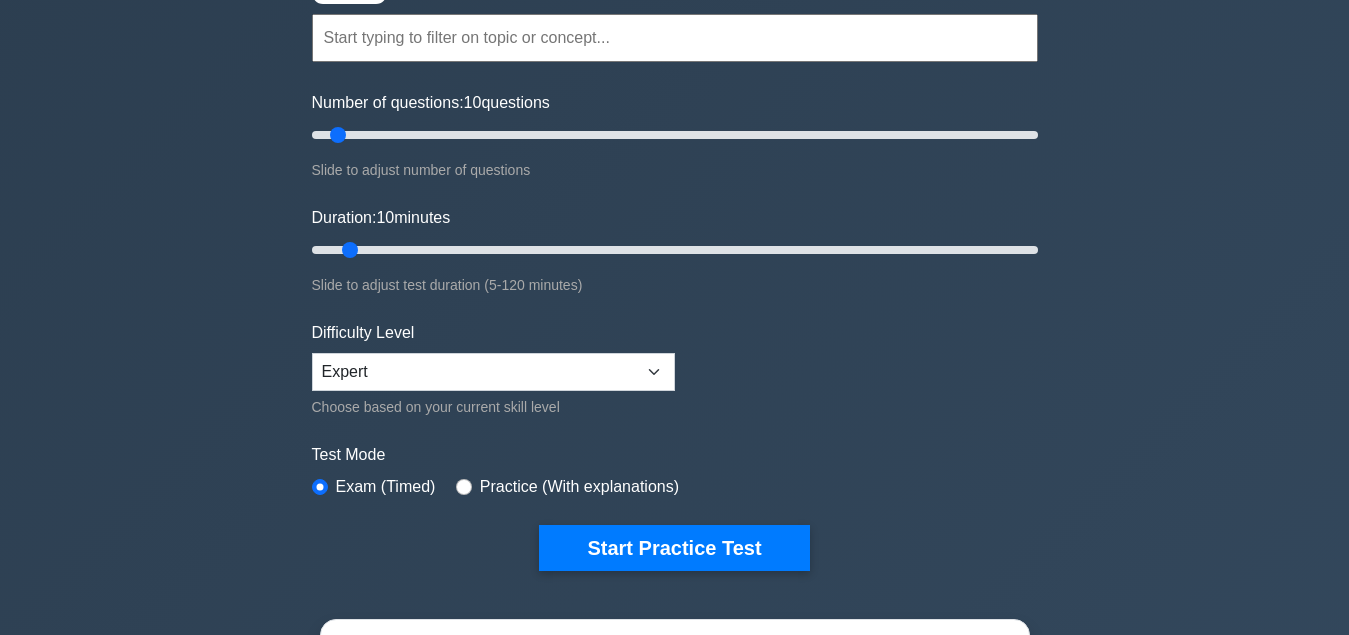 scroll, scrollTop: 204, scrollLeft: 0, axis: vertical 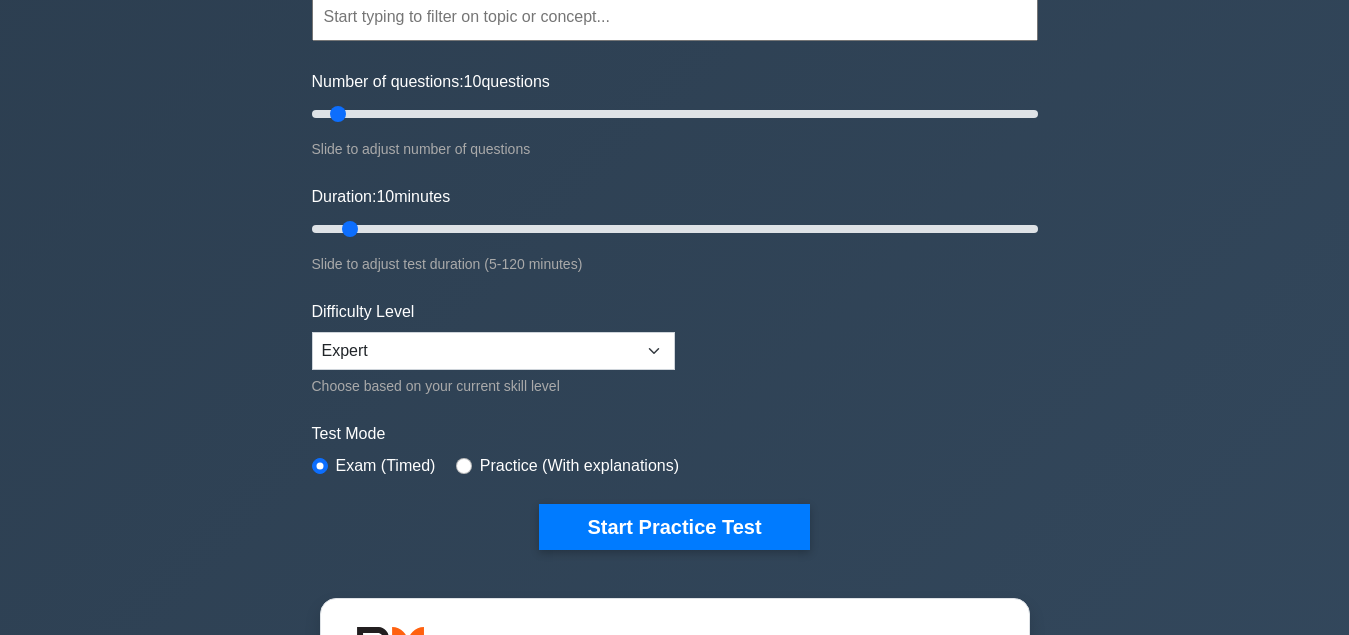click on "Topics
Scope Management
Time Management
Cost Management
Quality Management
Risk Management
Integration Management
Human Resource Management
Communication Management
Procurement Management" at bounding box center (675, 241) 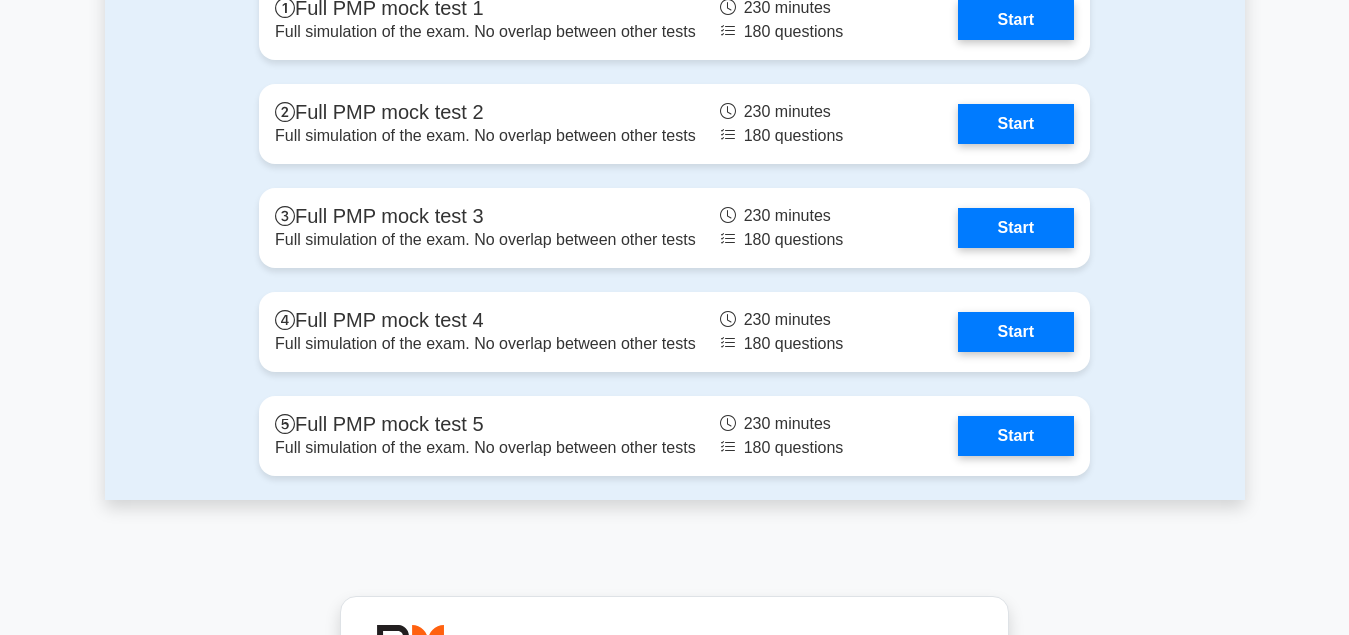 scroll, scrollTop: 7752, scrollLeft: 0, axis: vertical 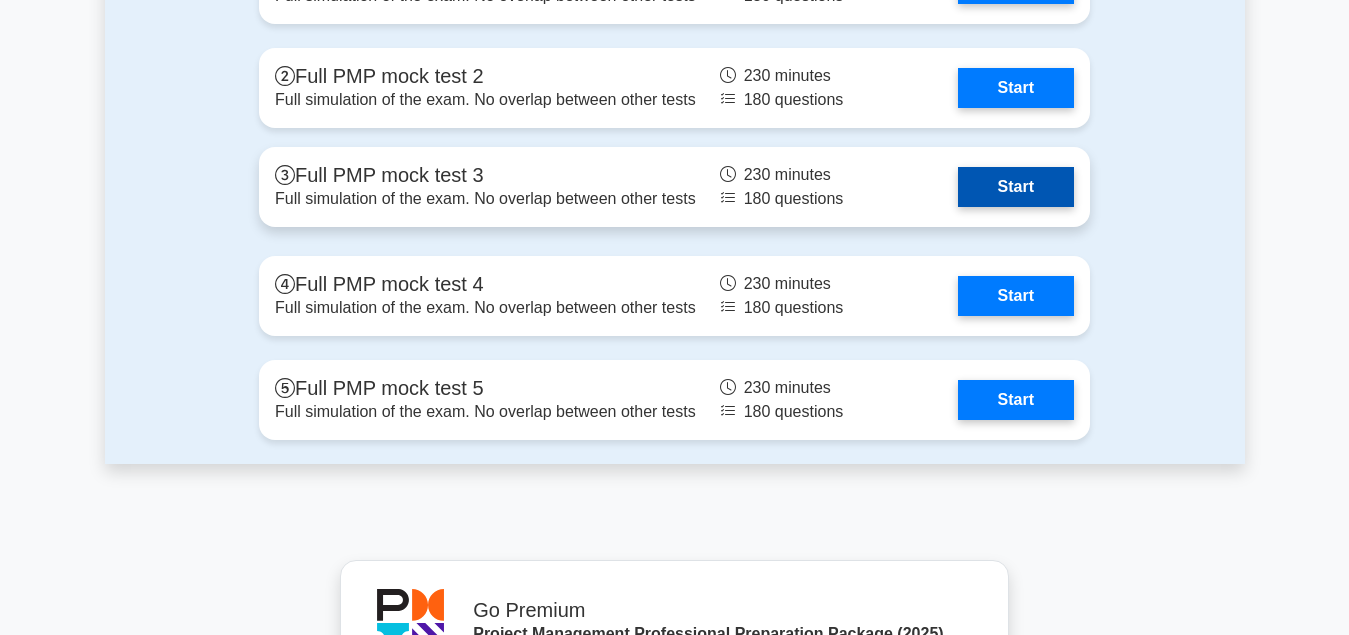 click on "Start" at bounding box center (1016, 187) 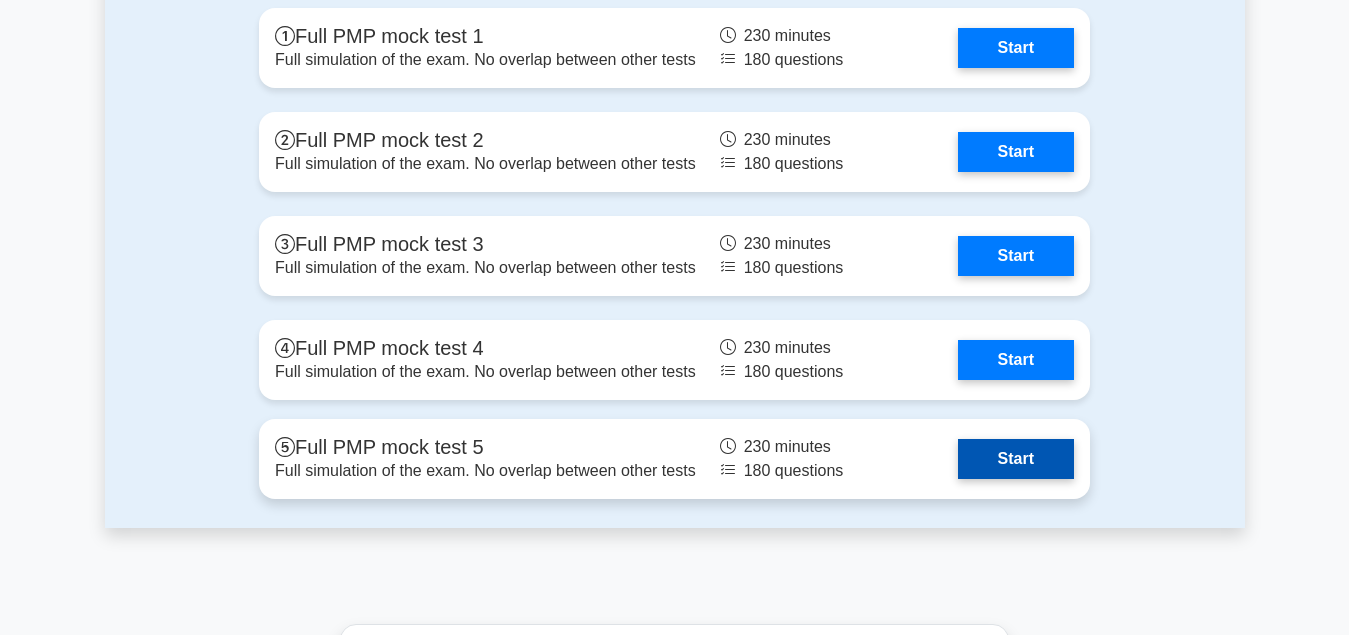 scroll, scrollTop: 7650, scrollLeft: 0, axis: vertical 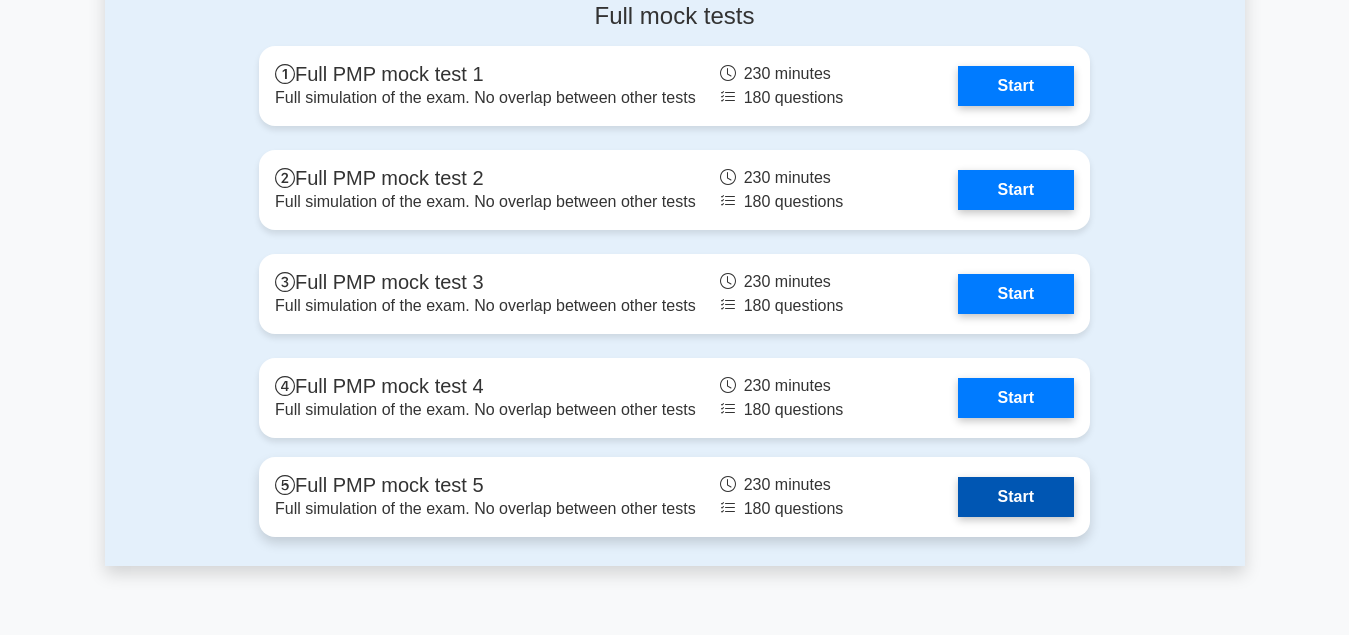 click on "Start" at bounding box center [1016, 497] 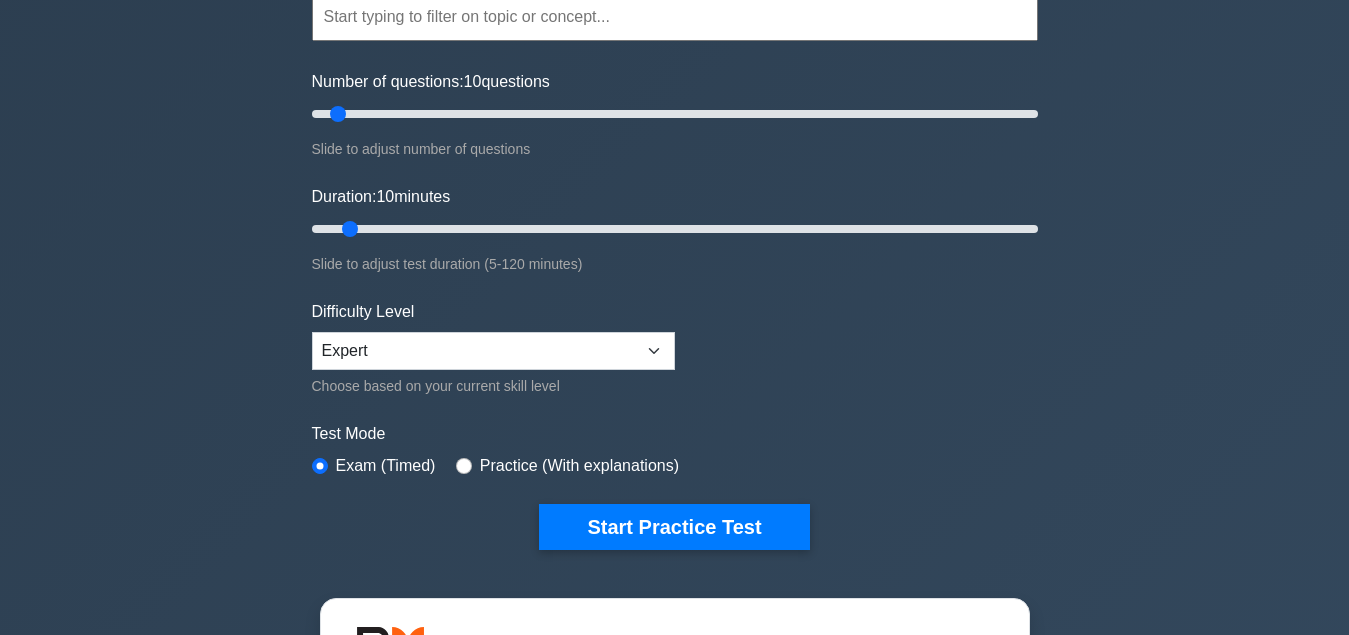 scroll, scrollTop: 0, scrollLeft: 0, axis: both 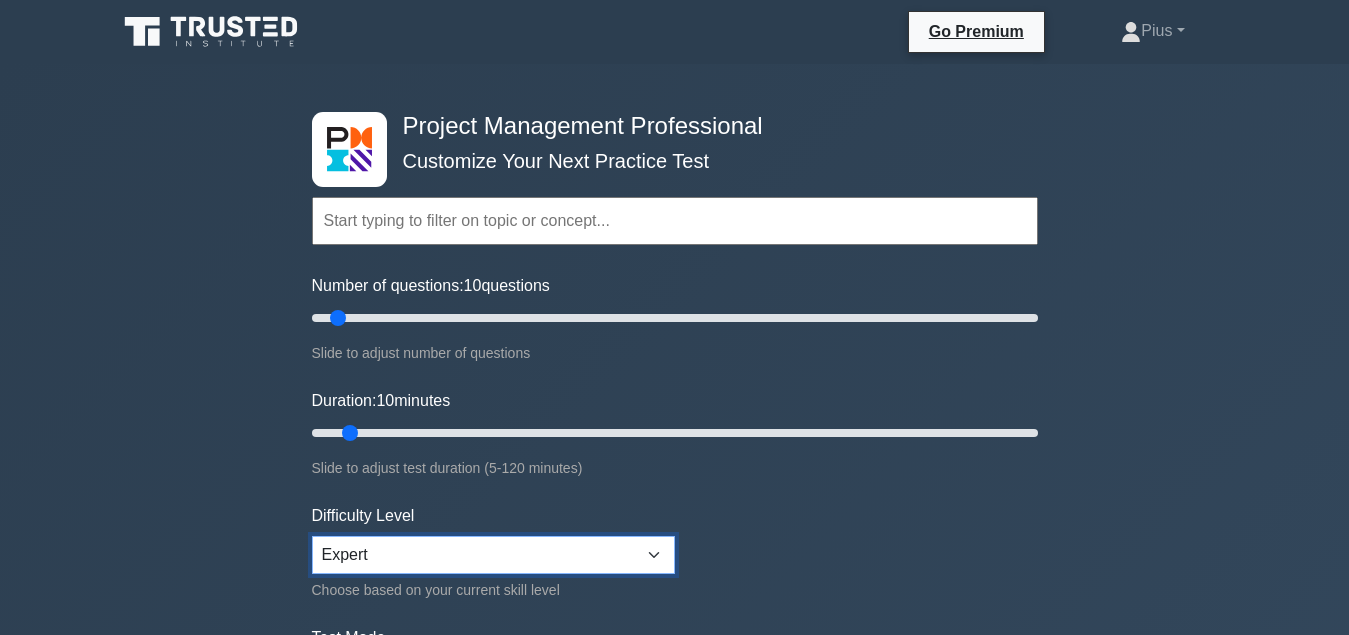 click on "Beginner
Intermediate
Expert" at bounding box center [493, 555] 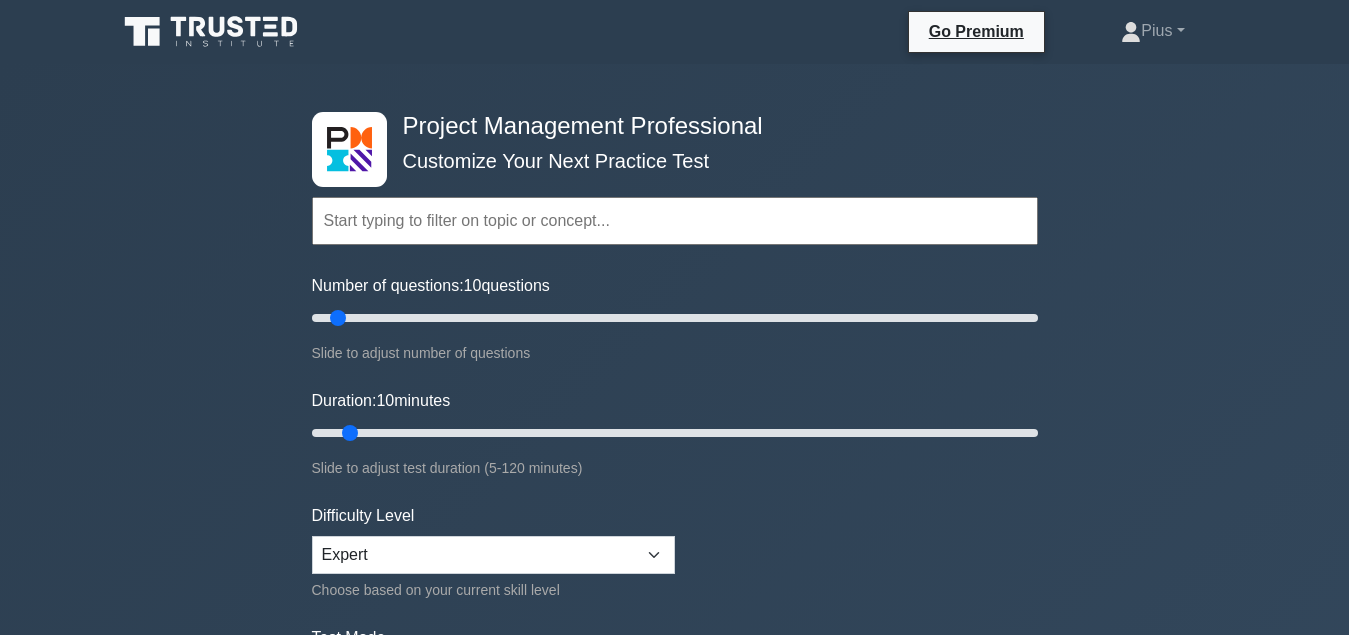 click on "Topics
Scope Management
Time Management
Cost Management
Quality Management
Risk Management
Integration Management
Human Resource Management
Communication Management
Procurement Management" at bounding box center [675, 445] 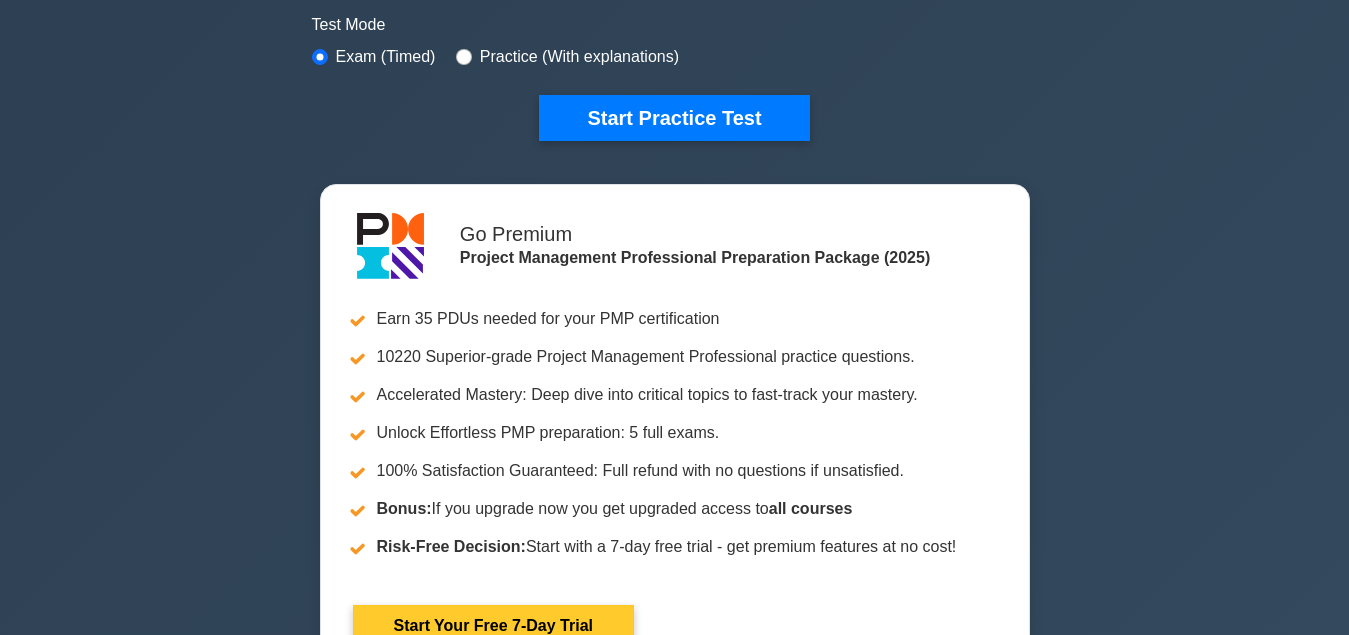scroll, scrollTop: 714, scrollLeft: 0, axis: vertical 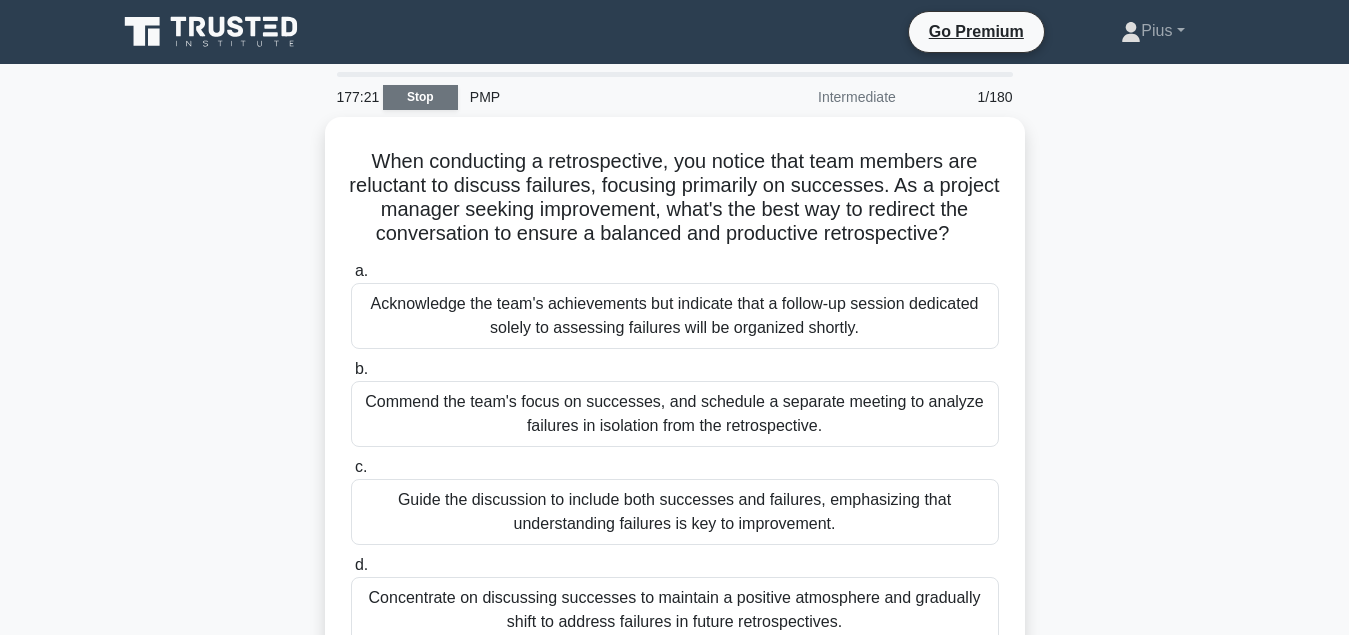 click on "Stop" at bounding box center [420, 97] 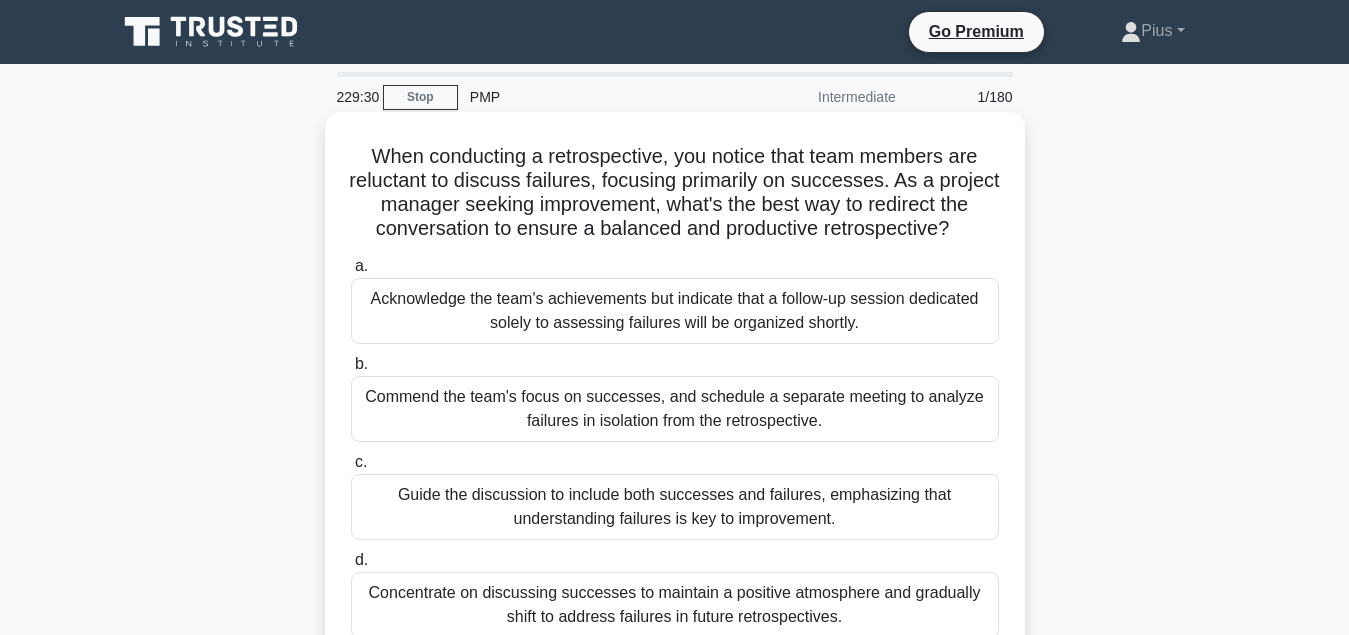 scroll, scrollTop: 102, scrollLeft: 0, axis: vertical 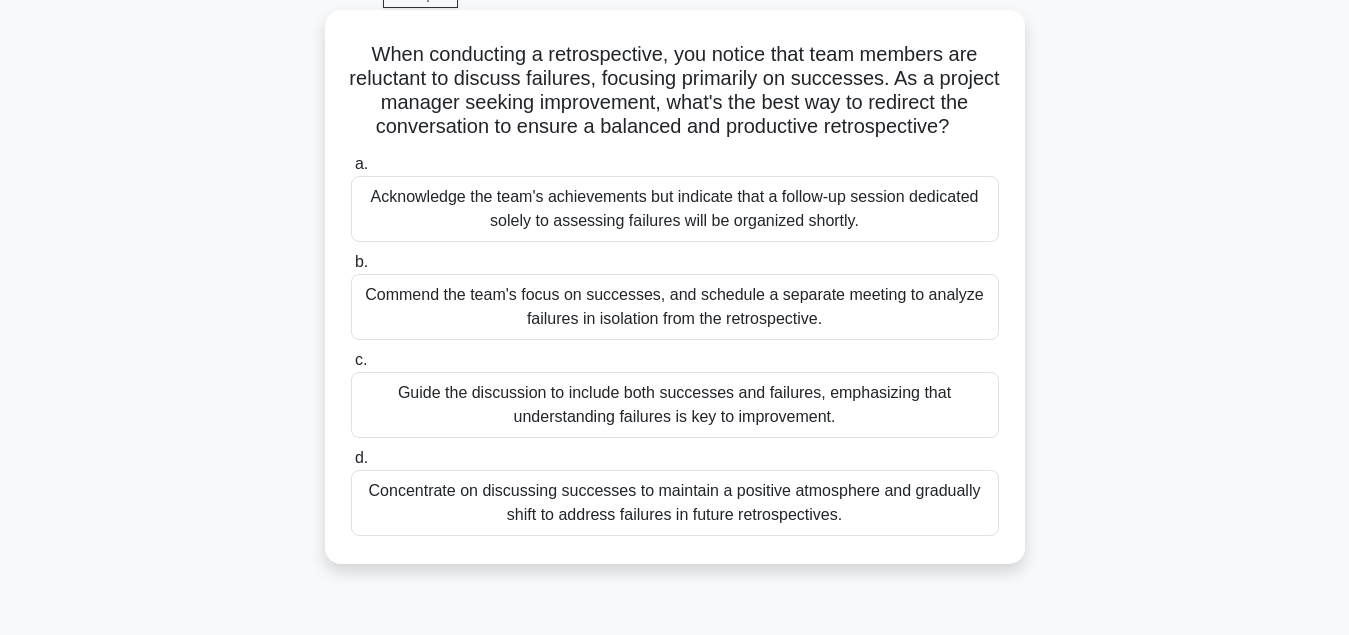 click on "Guide the discussion to include both successes and failures, emphasizing that understanding failures is key to improvement." at bounding box center (675, 405) 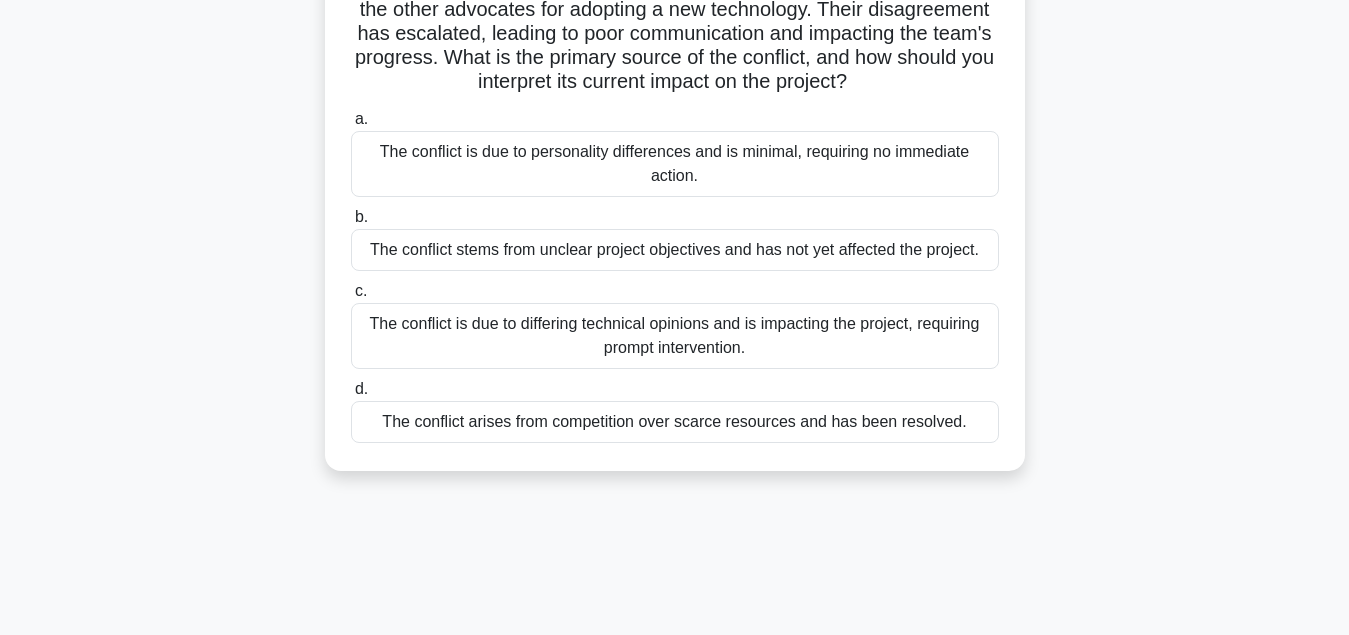 scroll, scrollTop: 102, scrollLeft: 0, axis: vertical 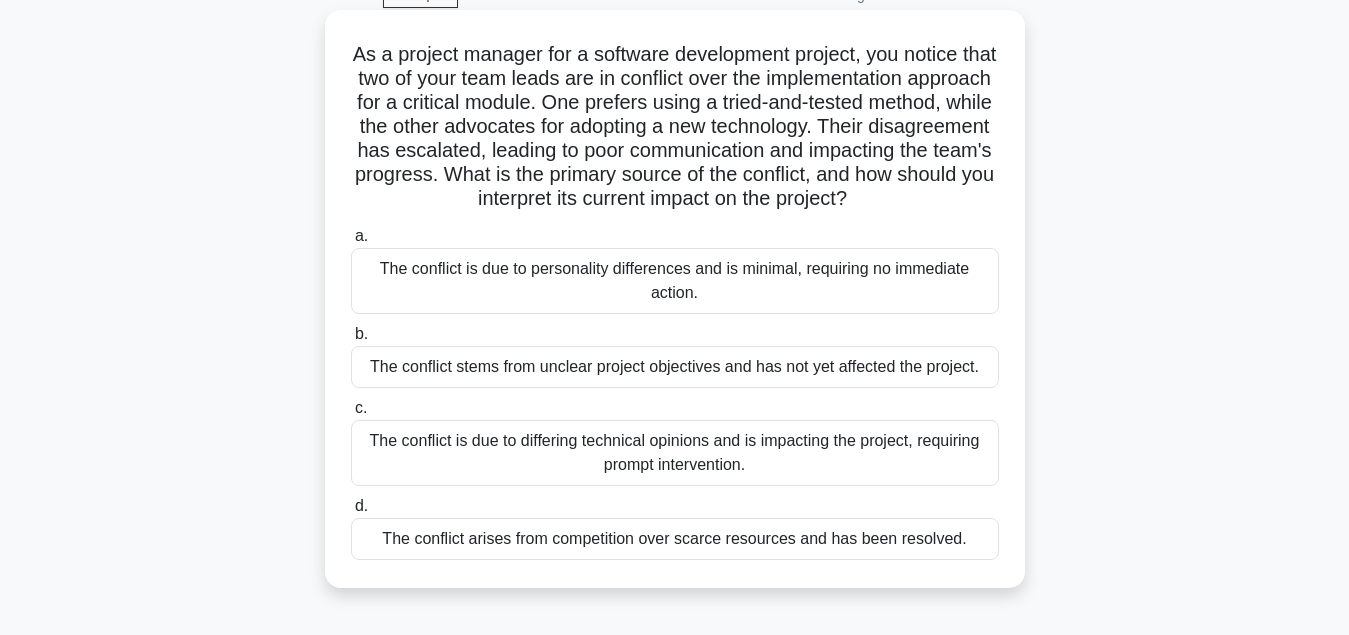 click on "The conflict is due to differing technical opinions and is impacting the project, requiring prompt intervention." at bounding box center [675, 453] 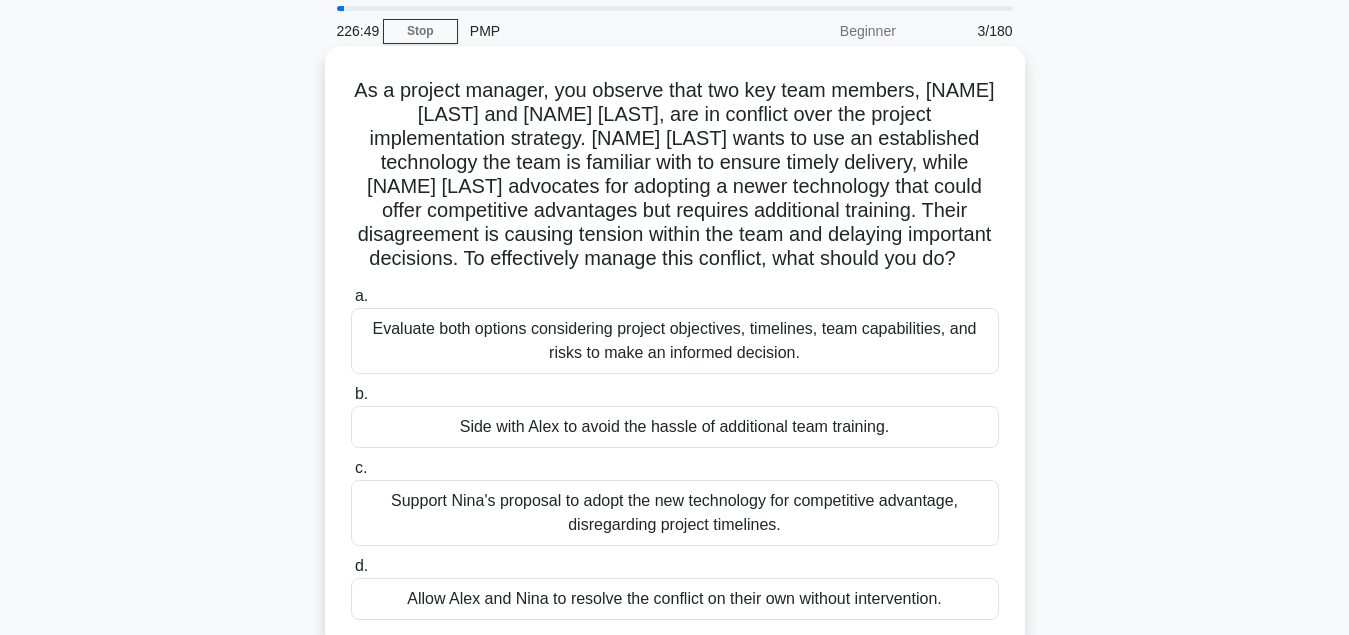 scroll, scrollTop: 102, scrollLeft: 0, axis: vertical 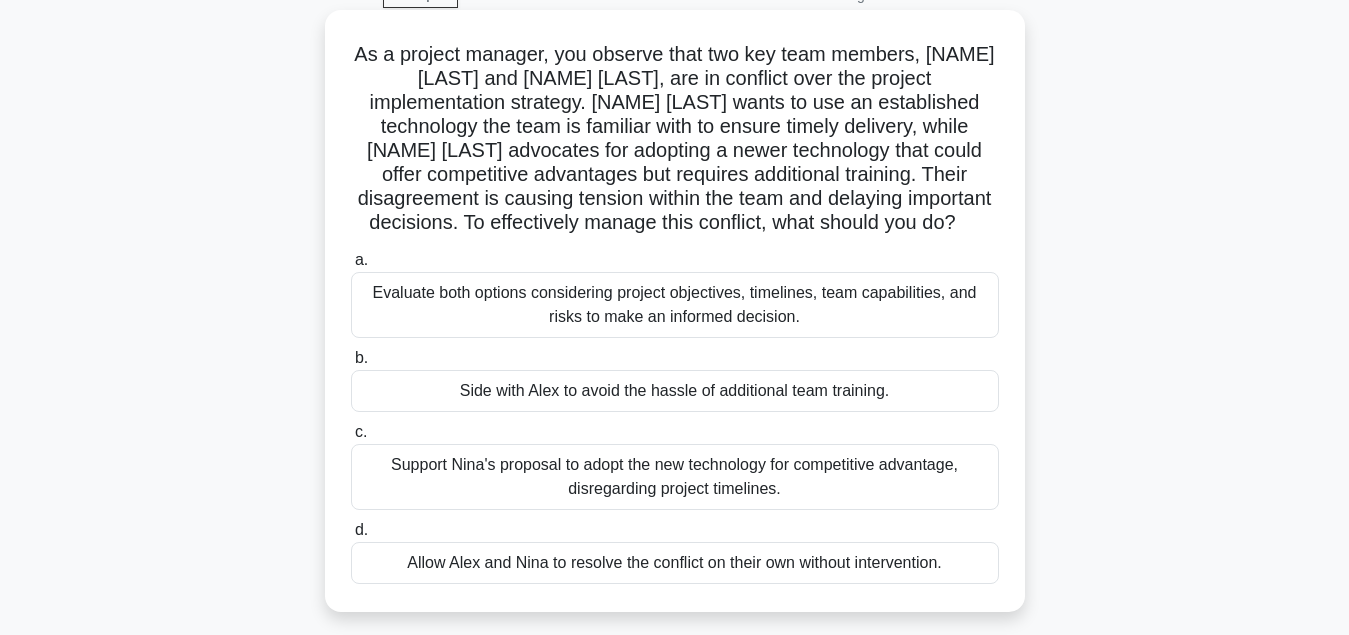 click on "Evaluate both options considering project objectives, timelines, team capabilities, and risks to make an informed decision." at bounding box center [675, 305] 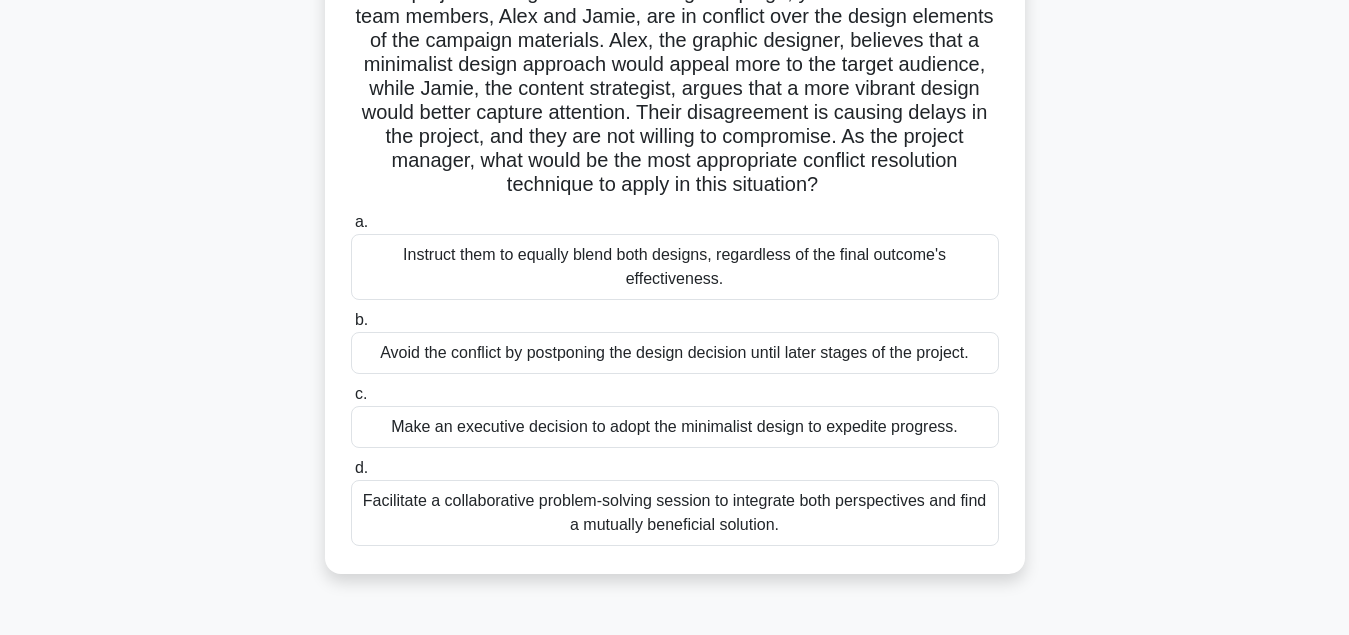 scroll, scrollTop: 204, scrollLeft: 0, axis: vertical 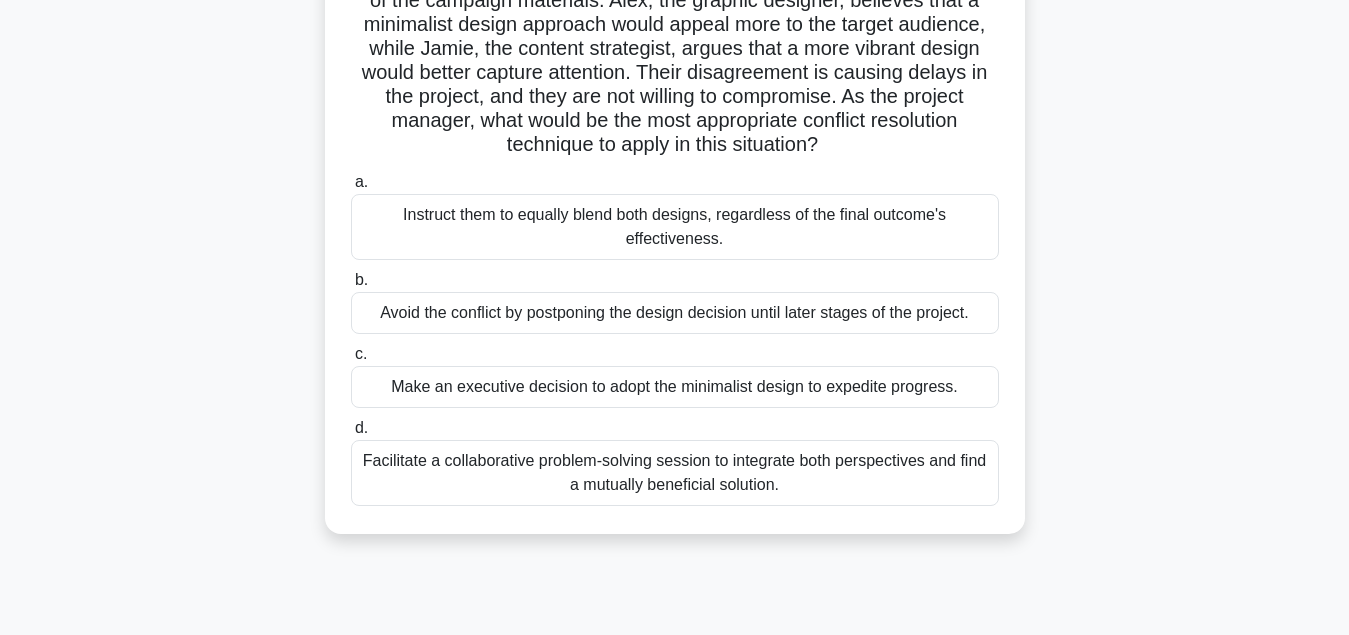 click on "Facilitate a collaborative problem-solving session to integrate both perspectives and find a mutually beneficial solution." at bounding box center (675, 473) 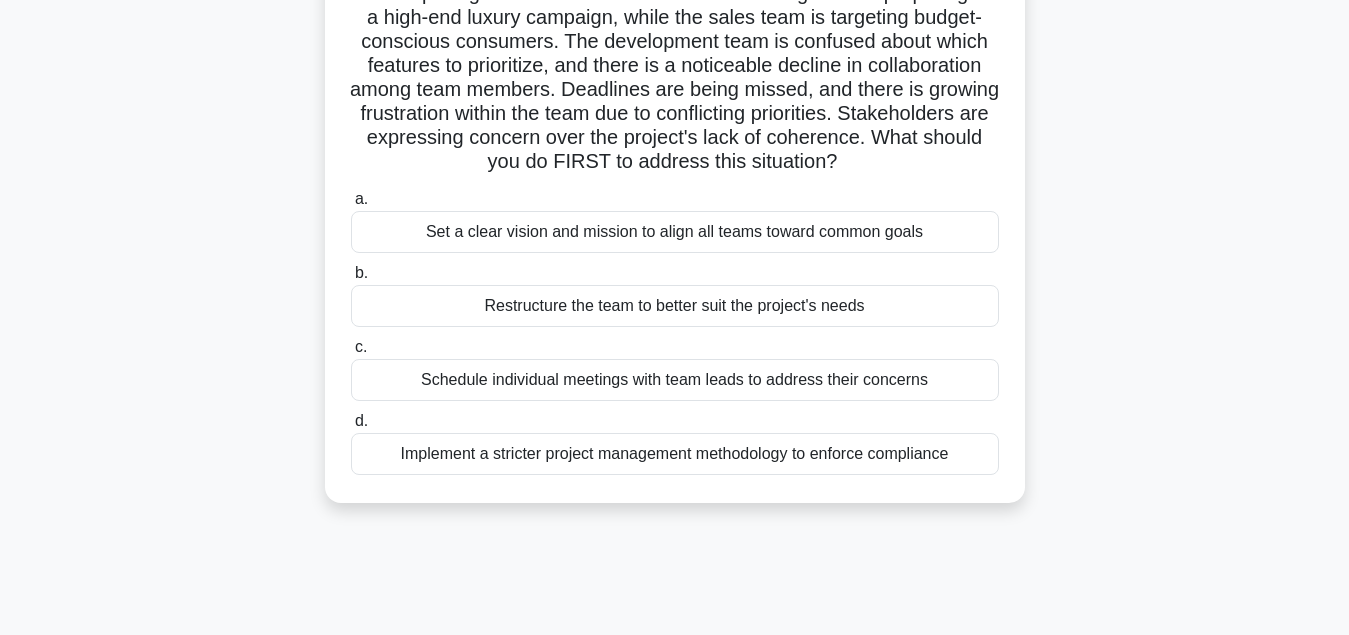 scroll, scrollTop: 204, scrollLeft: 0, axis: vertical 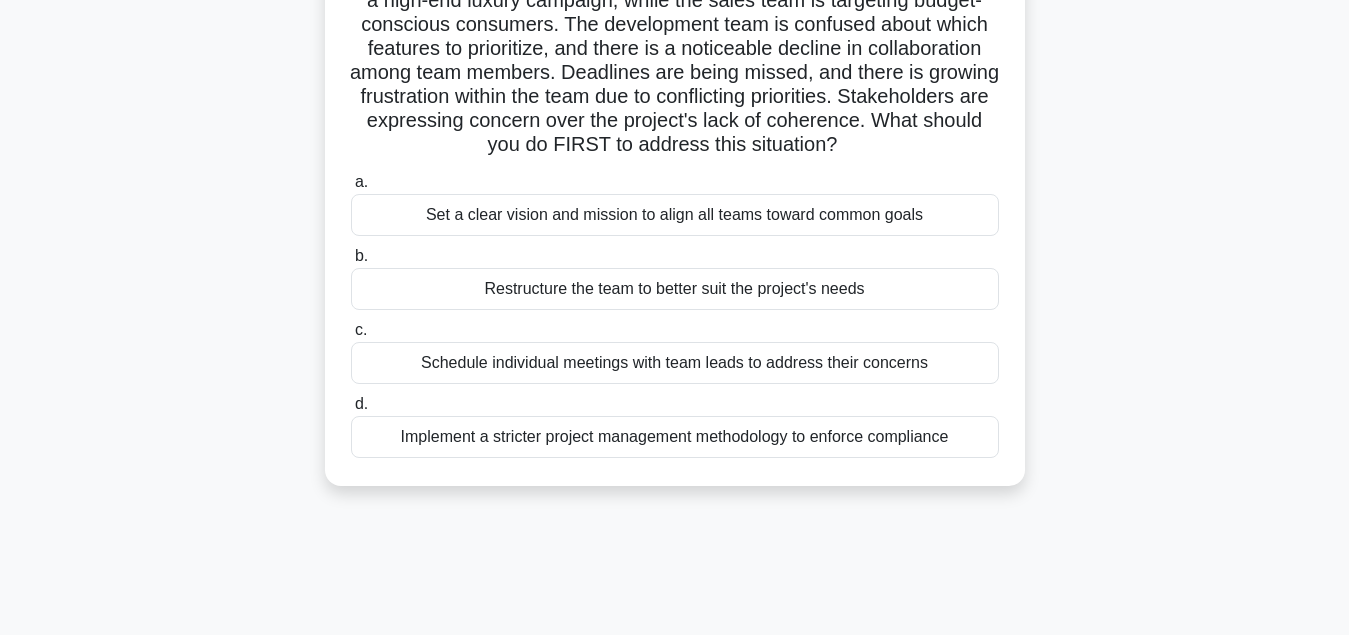 click on "Set a clear vision and mission to align all teams toward common goals" at bounding box center [675, 215] 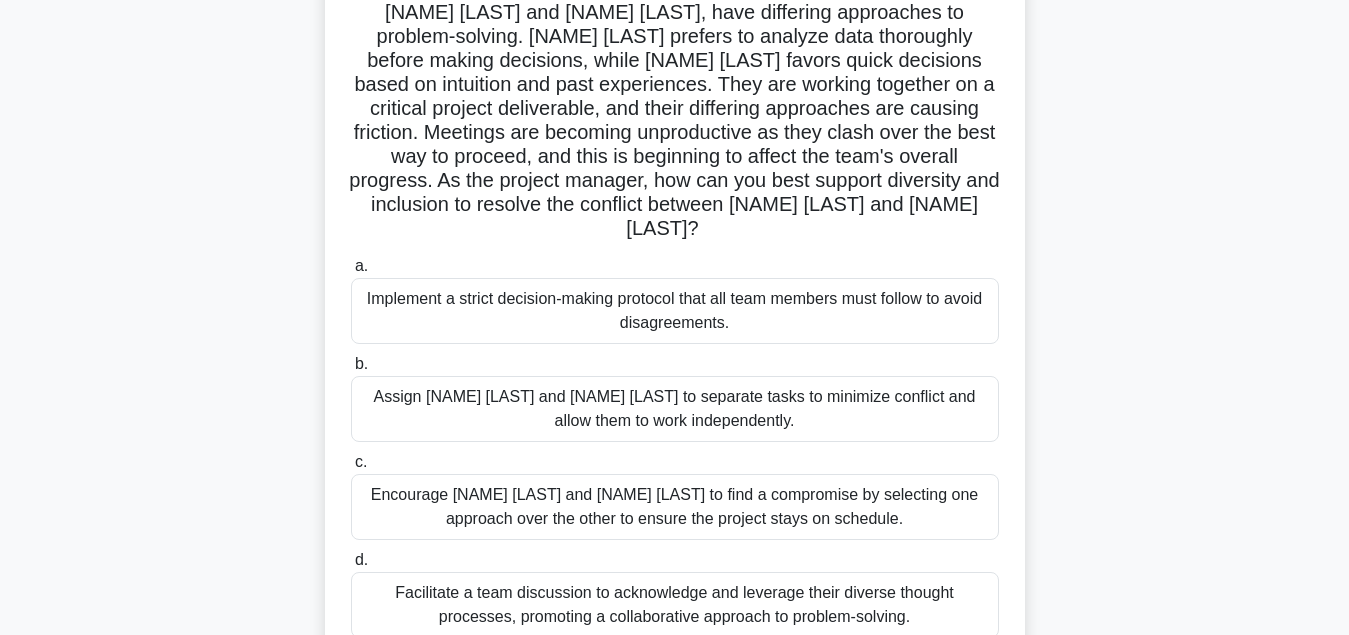 scroll, scrollTop: 204, scrollLeft: 0, axis: vertical 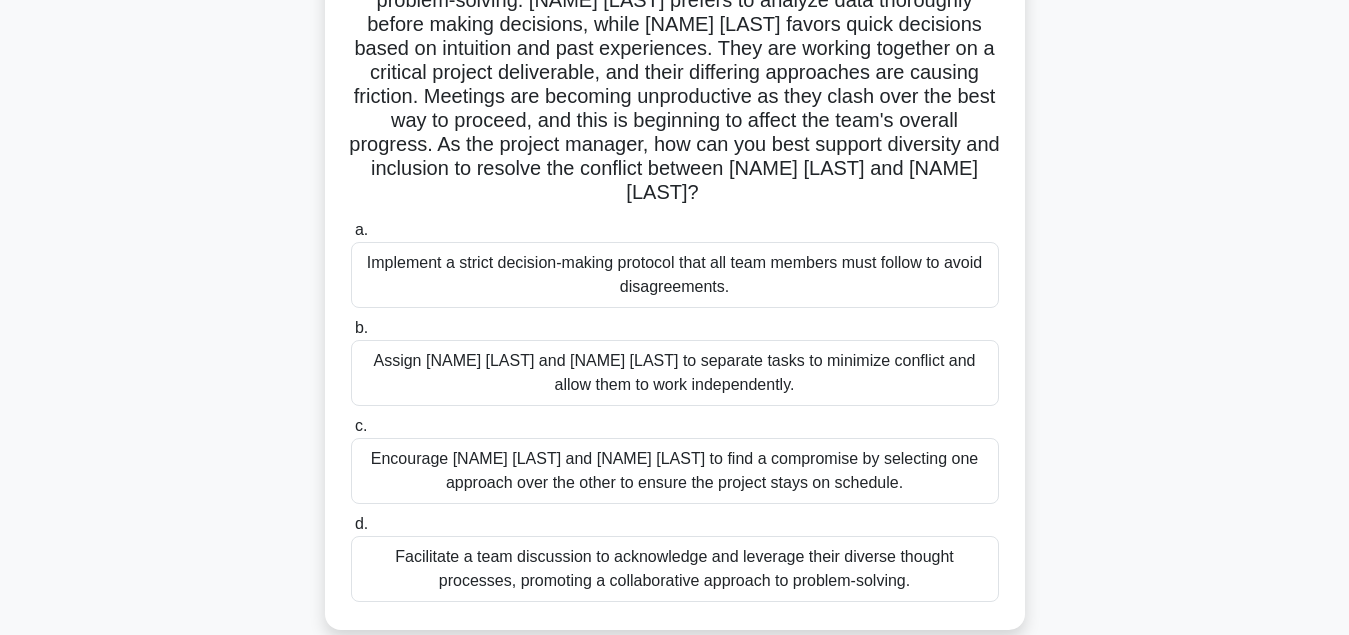 click on "Facilitate a team discussion to acknowledge and leverage their diverse thought processes, promoting a collaborative approach to problem-solving." at bounding box center [675, 569] 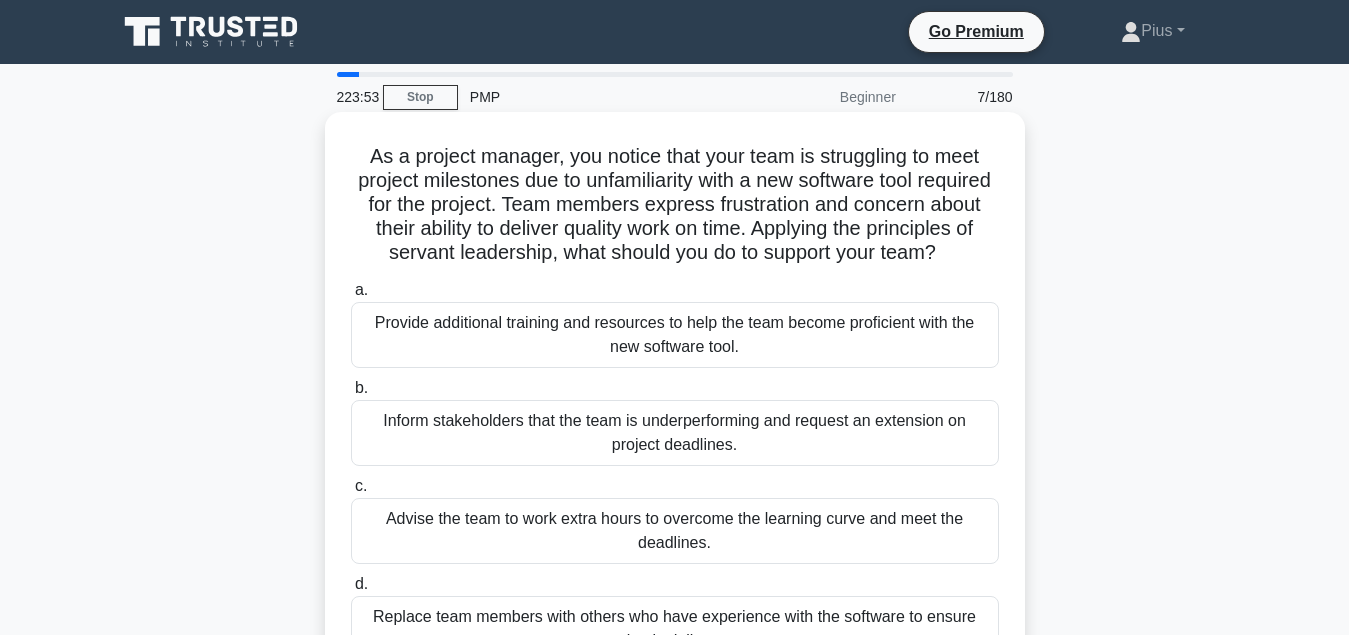 scroll, scrollTop: 102, scrollLeft: 0, axis: vertical 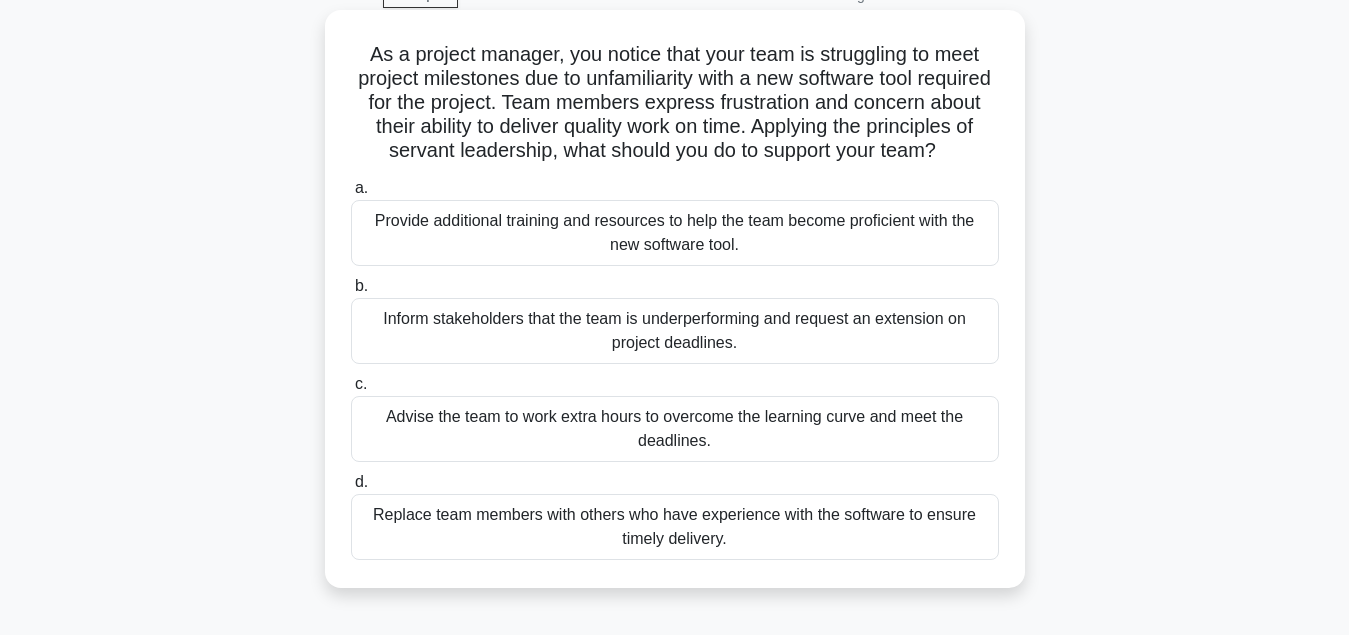 click on "Provide additional training and resources to help the team become proficient with the new software tool." at bounding box center (675, 233) 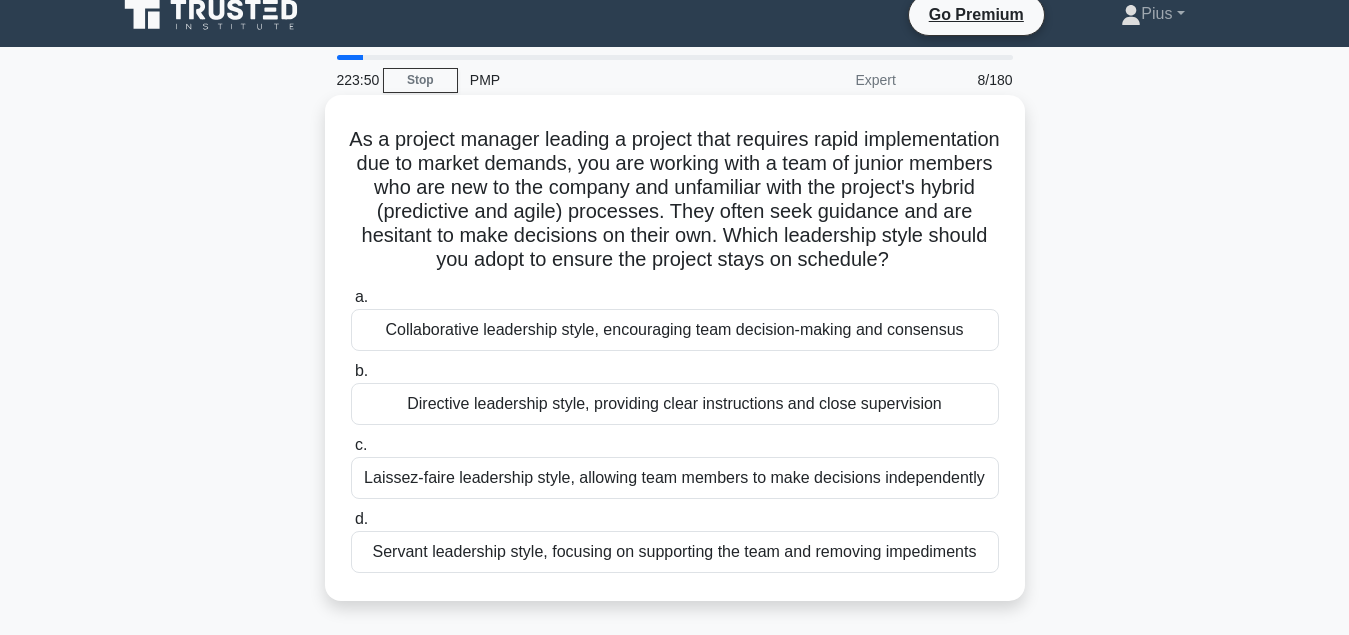 scroll, scrollTop: 0, scrollLeft: 0, axis: both 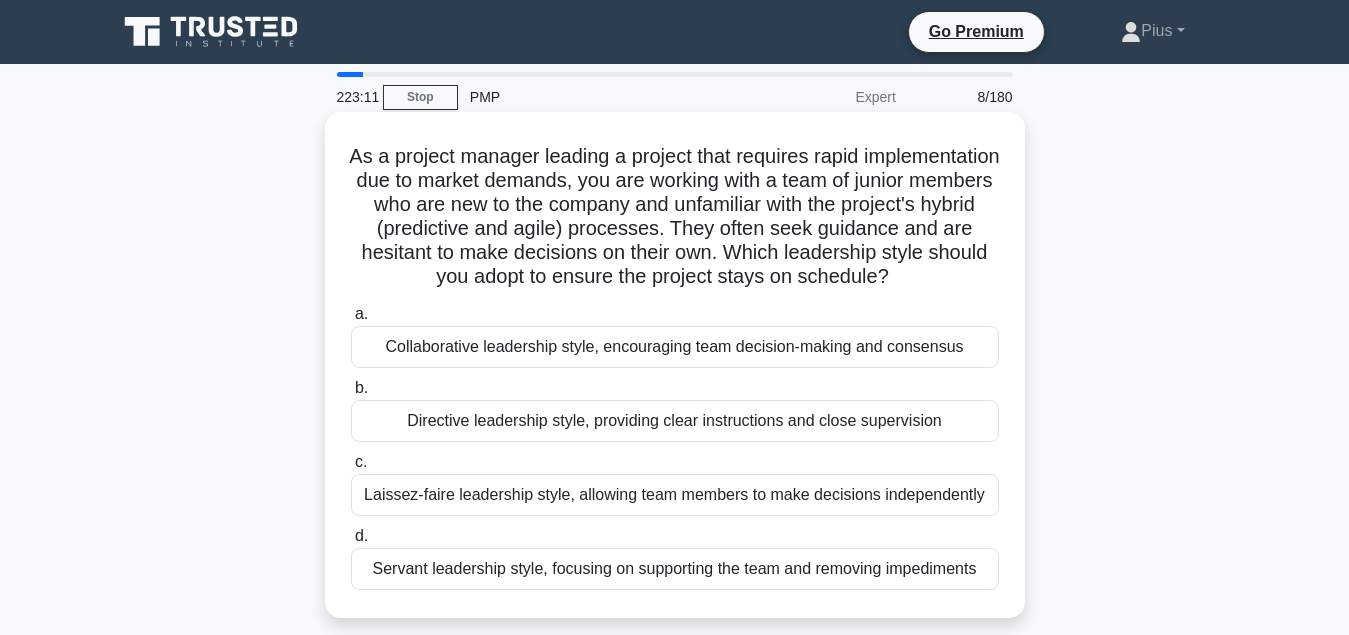 click on "Directive leadership style, providing clear instructions and close supervision" at bounding box center [675, 421] 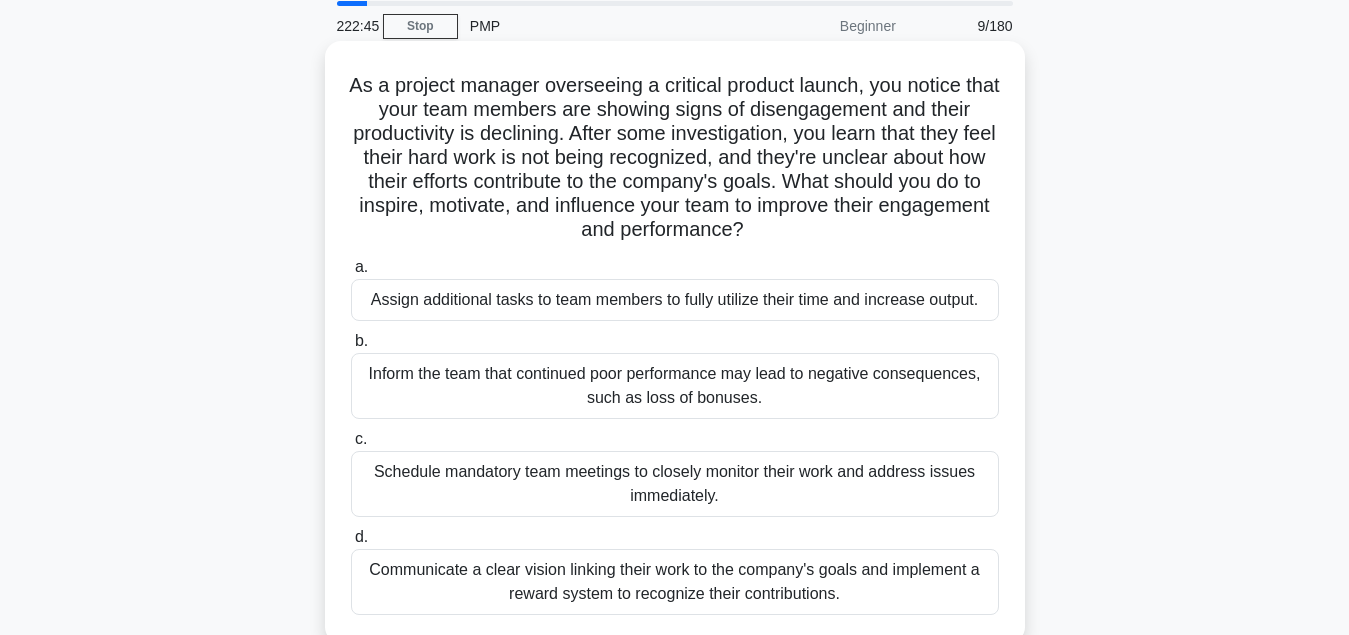 scroll, scrollTop: 204, scrollLeft: 0, axis: vertical 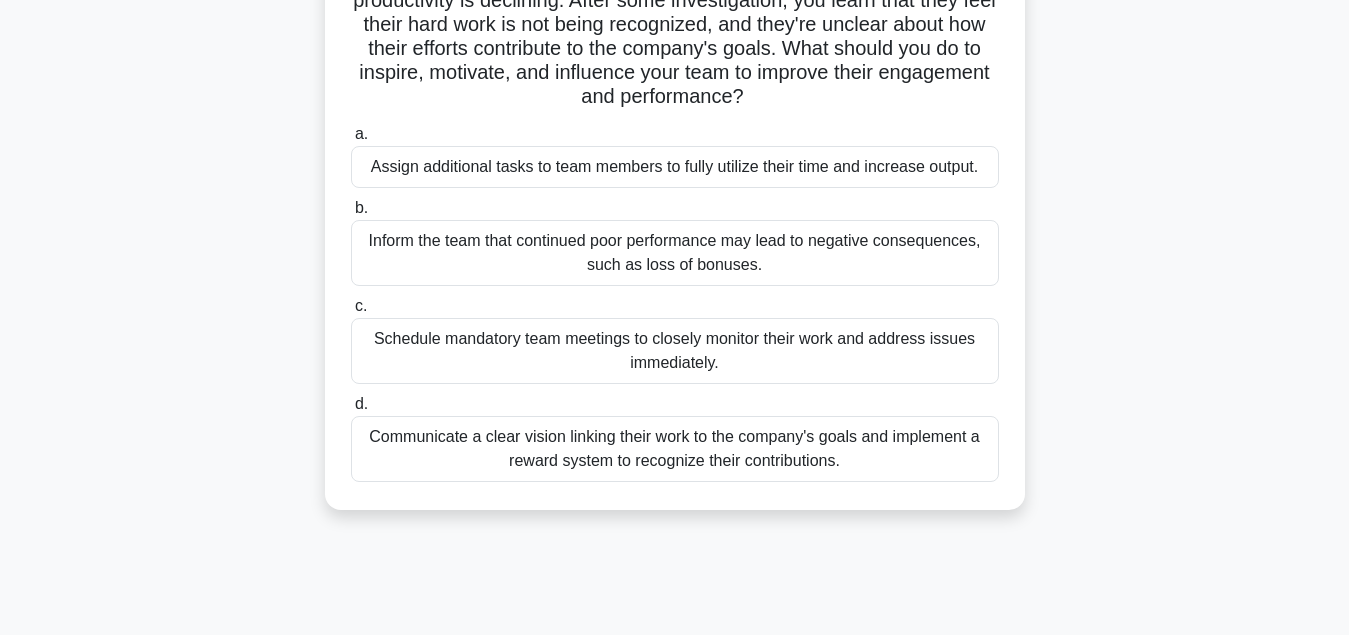 click on "Communicate a clear vision linking their work to the company's goals and implement a reward system to recognize their contributions." at bounding box center [675, 449] 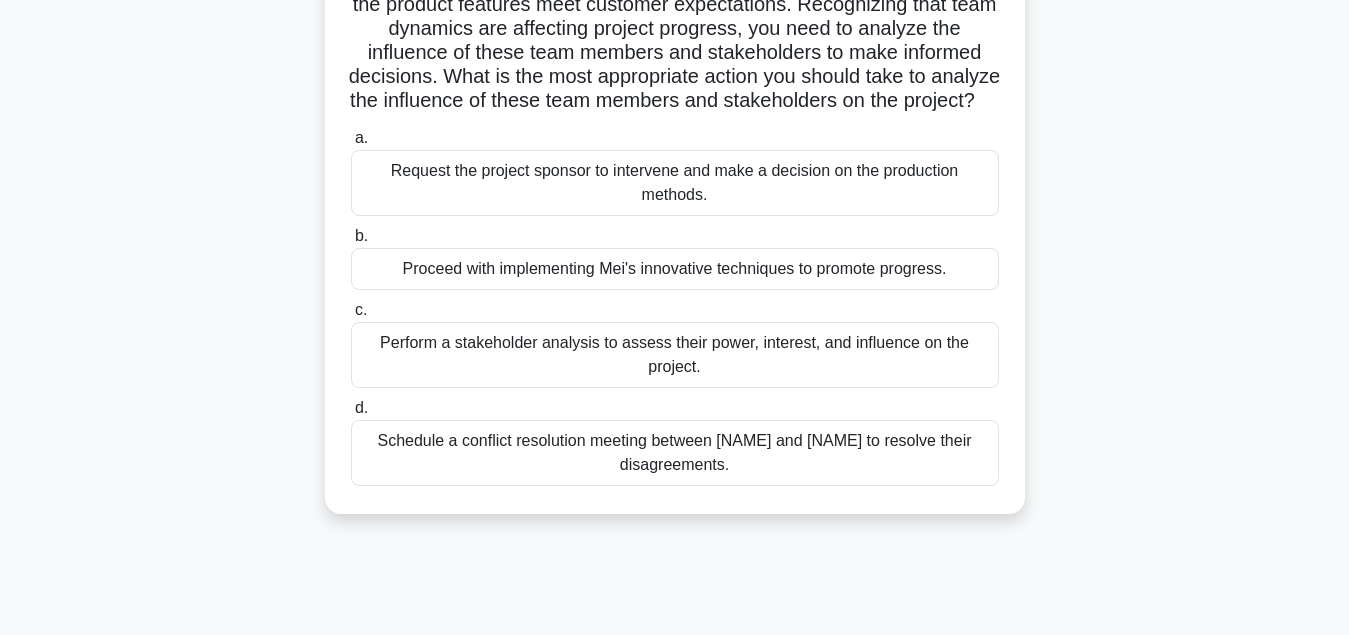 scroll, scrollTop: 408, scrollLeft: 0, axis: vertical 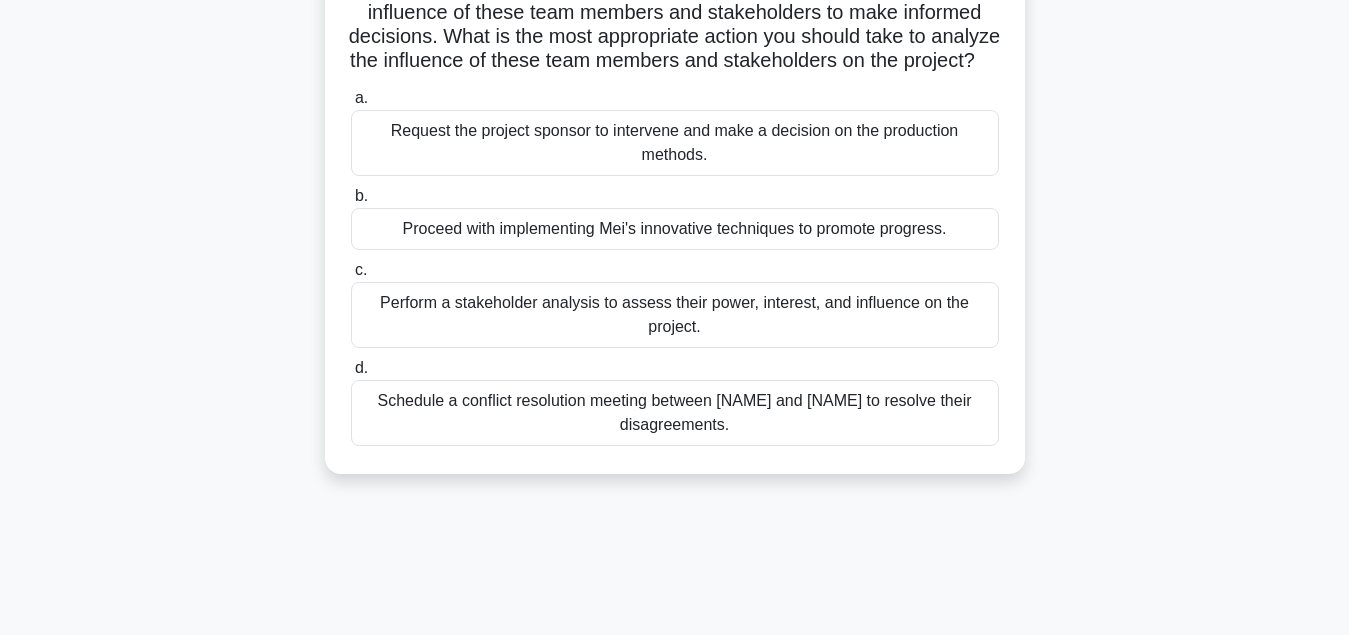 click on "Perform a stakeholder analysis to assess their power, interest, and influence on the project." at bounding box center [675, 315] 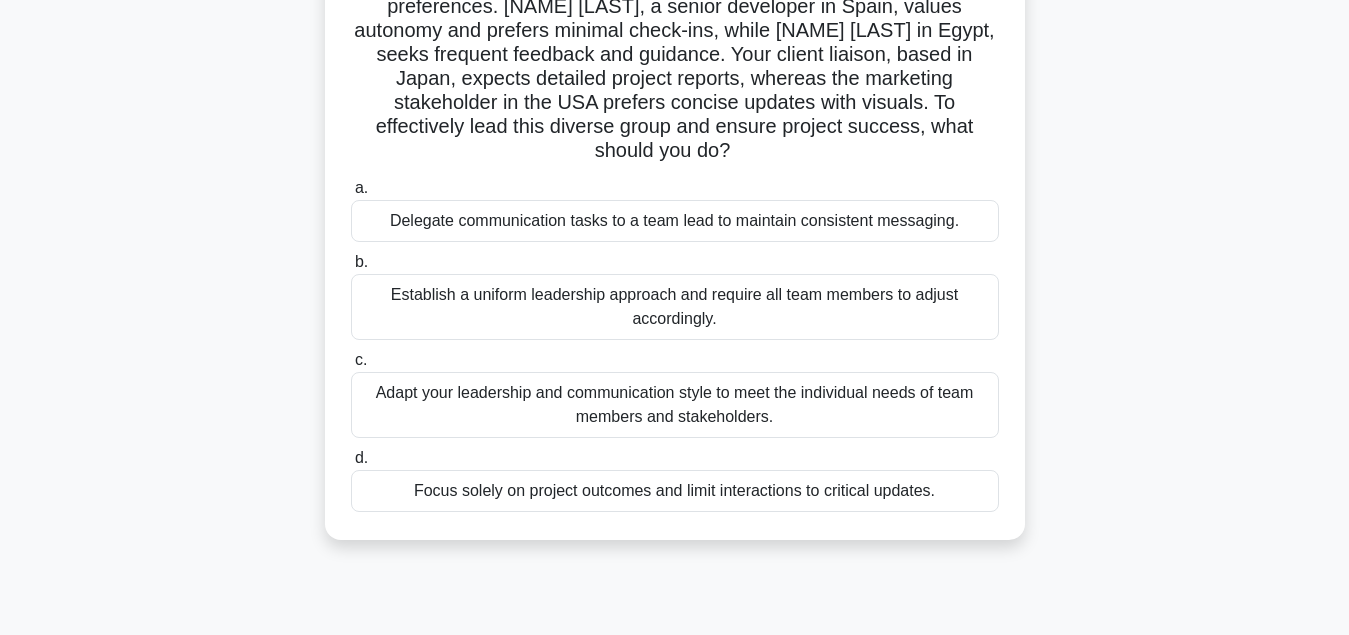 scroll, scrollTop: 204, scrollLeft: 0, axis: vertical 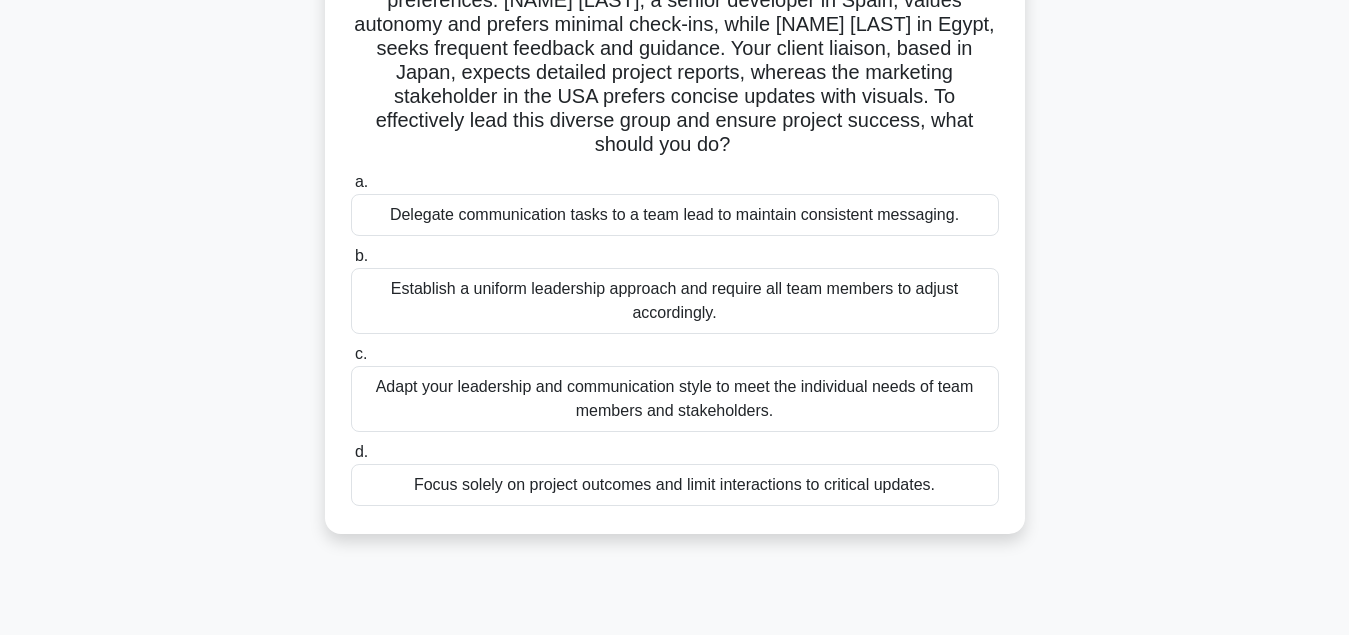 click on "Adapt your leadership and communication style to meet the individual needs of team members and stakeholders." at bounding box center (675, 399) 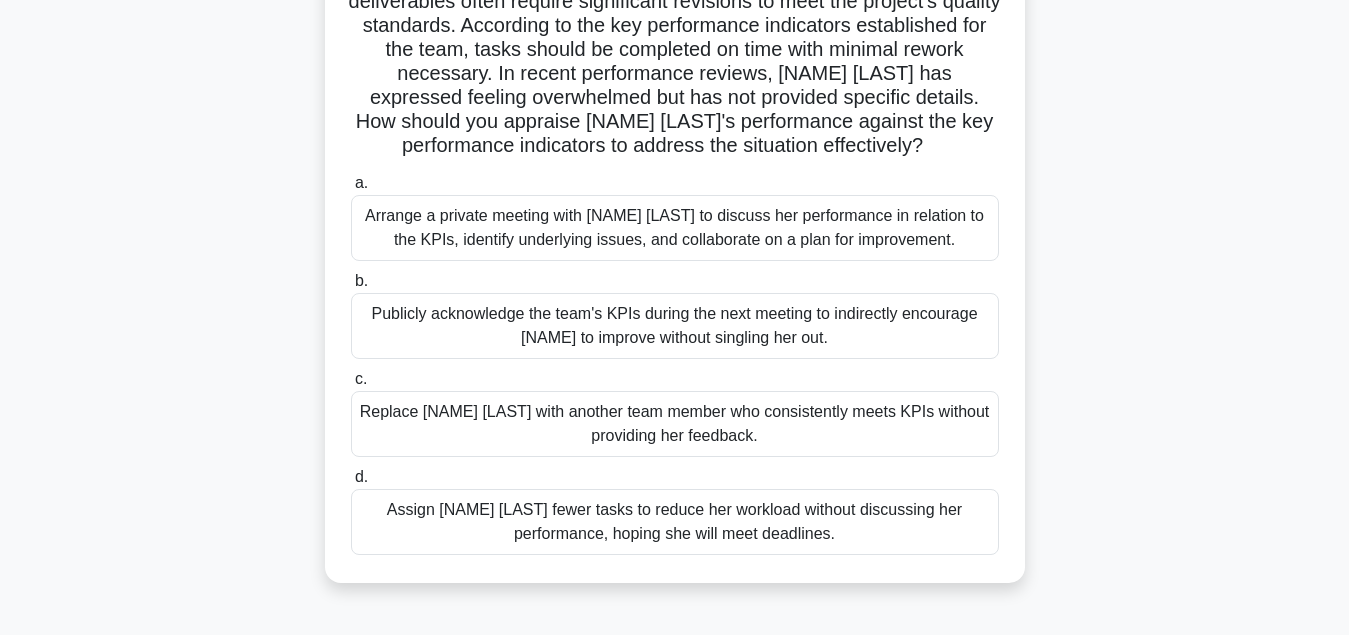 scroll, scrollTop: 204, scrollLeft: 0, axis: vertical 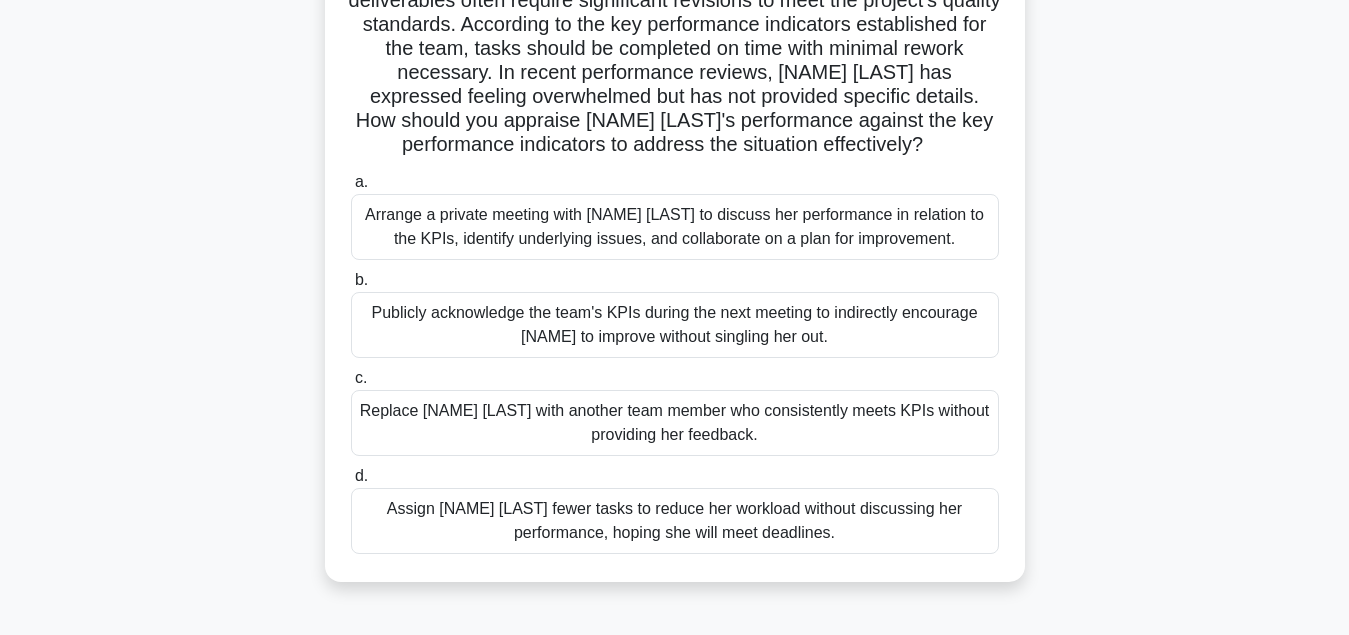 click on "Arrange a private meeting with [NAME] [LAST] to discuss her performance in relation to the KPIs, identify underlying issues, and collaborate on a plan for improvement." at bounding box center (675, 227) 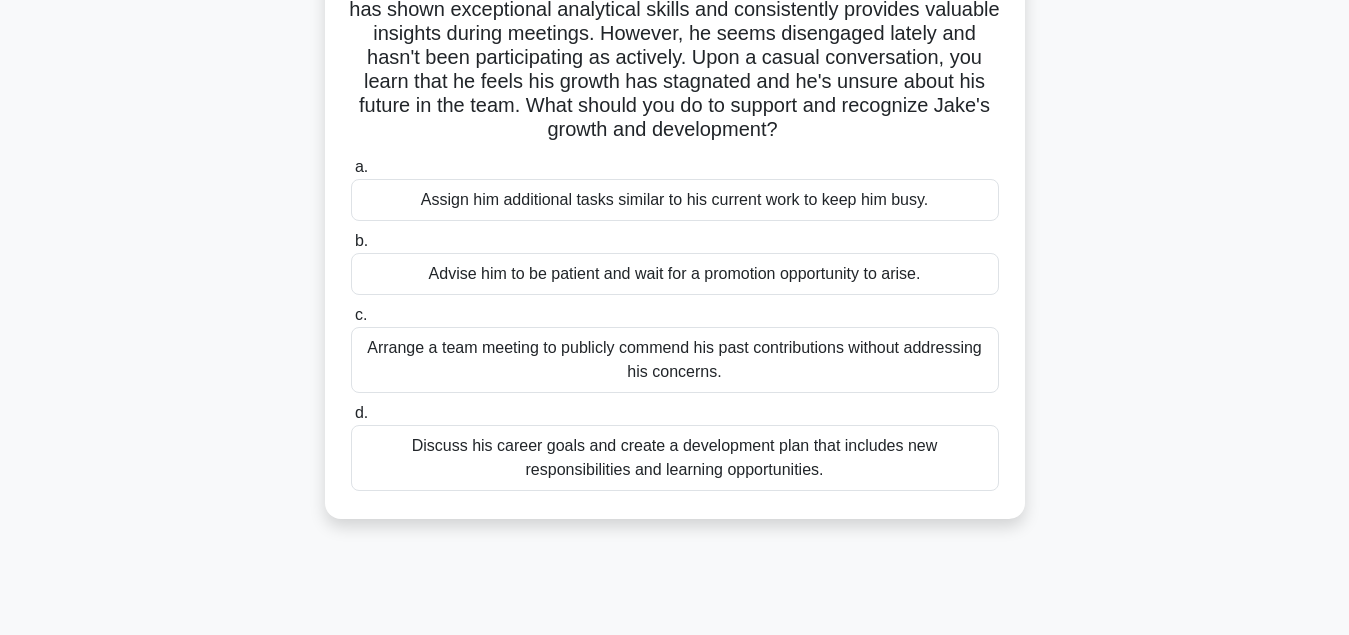 scroll, scrollTop: 204, scrollLeft: 0, axis: vertical 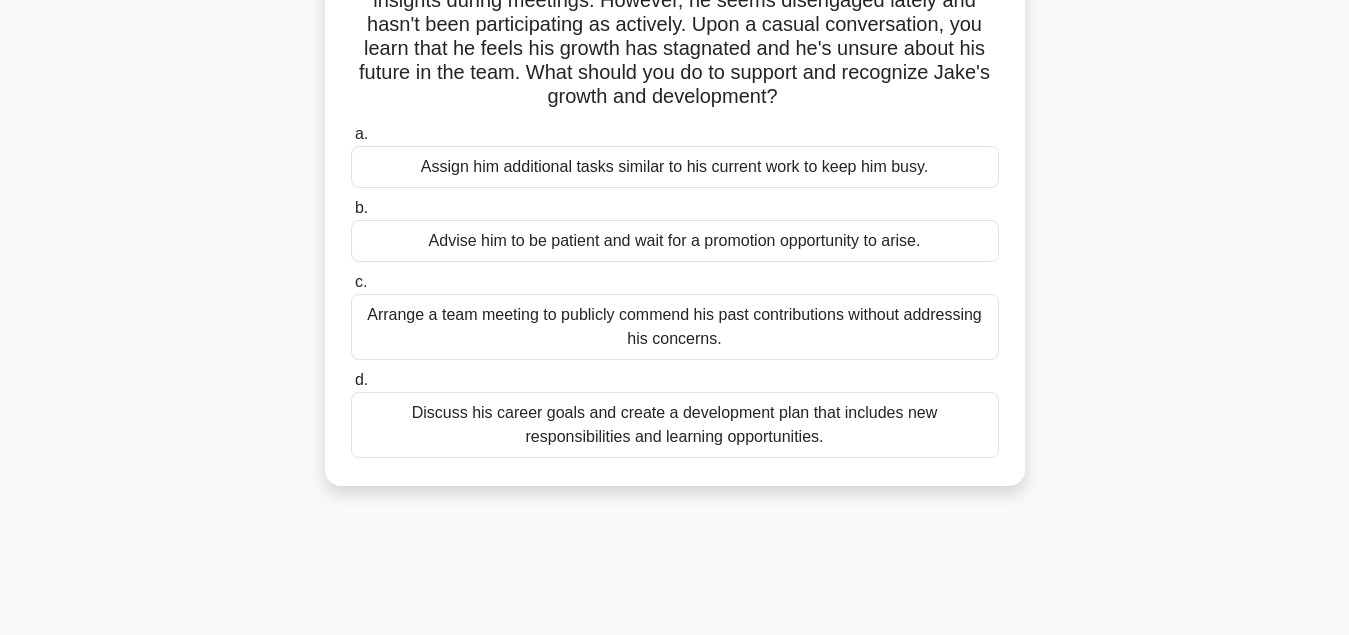click on "Discuss his career goals and create a development plan that includes new responsibilities and learning opportunities." at bounding box center (675, 425) 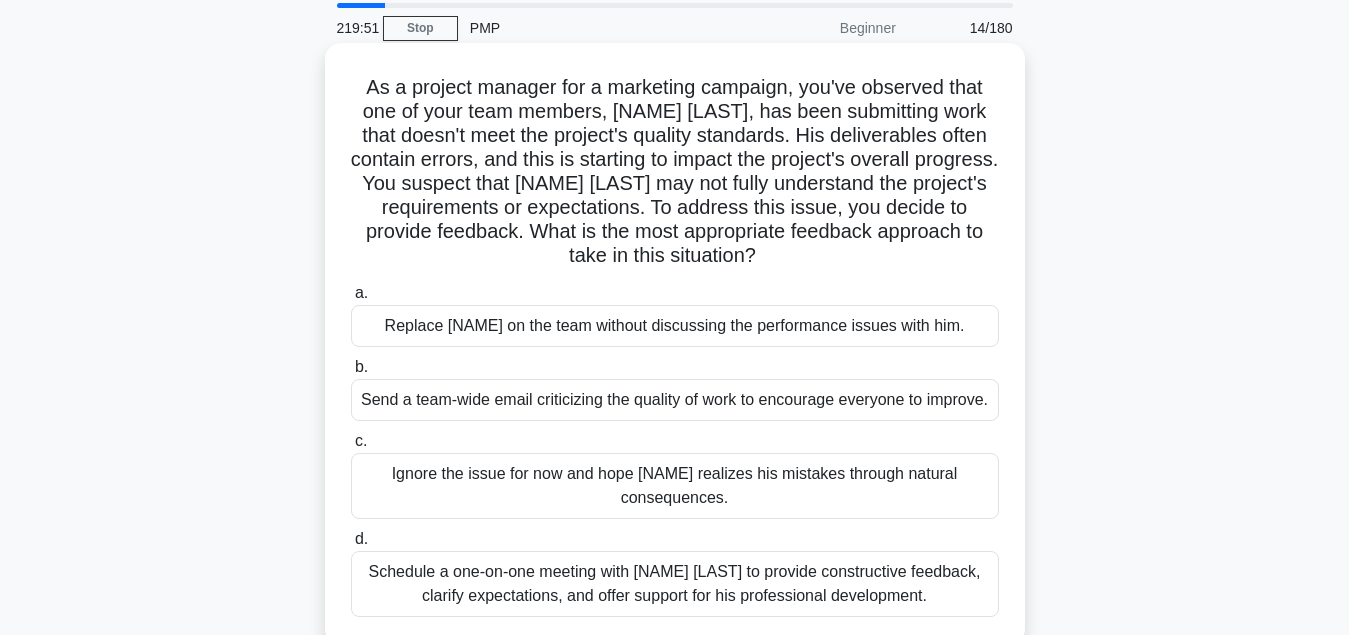 scroll, scrollTop: 102, scrollLeft: 0, axis: vertical 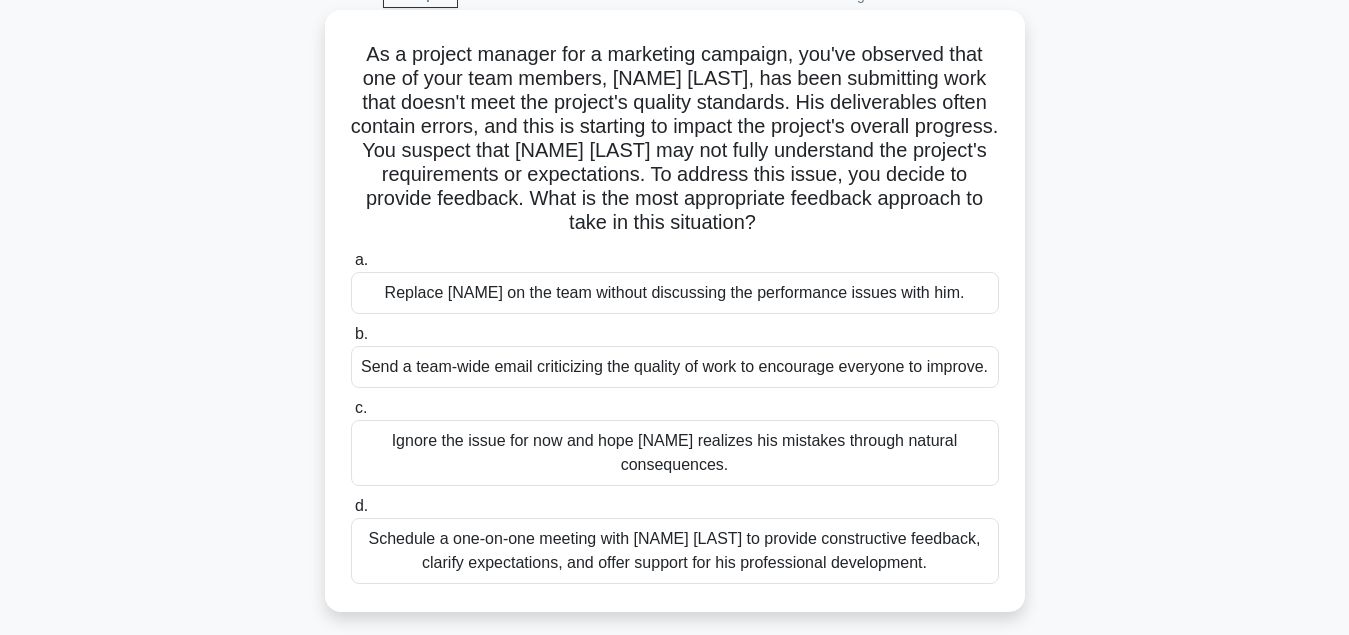 click on "Schedule a one-on-one meeting with [NAME] [LAST] to provide constructive feedback, clarify expectations, and offer support for his professional development." at bounding box center (675, 551) 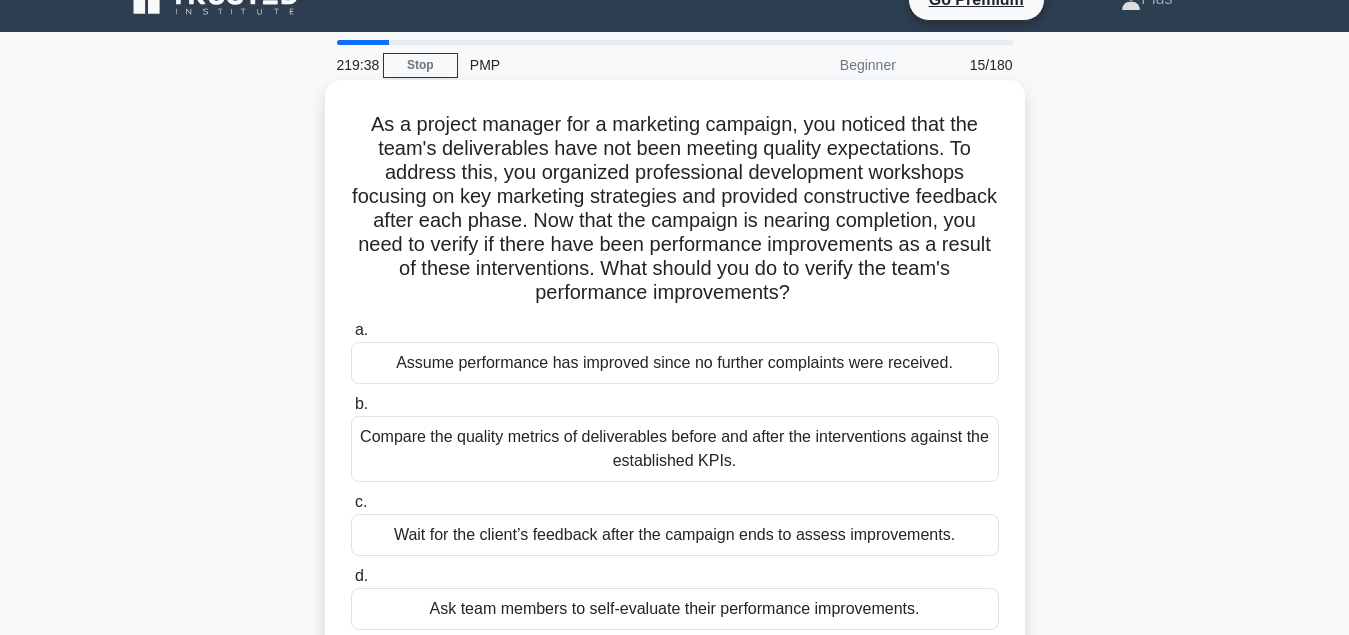 scroll, scrollTop: 0, scrollLeft: 0, axis: both 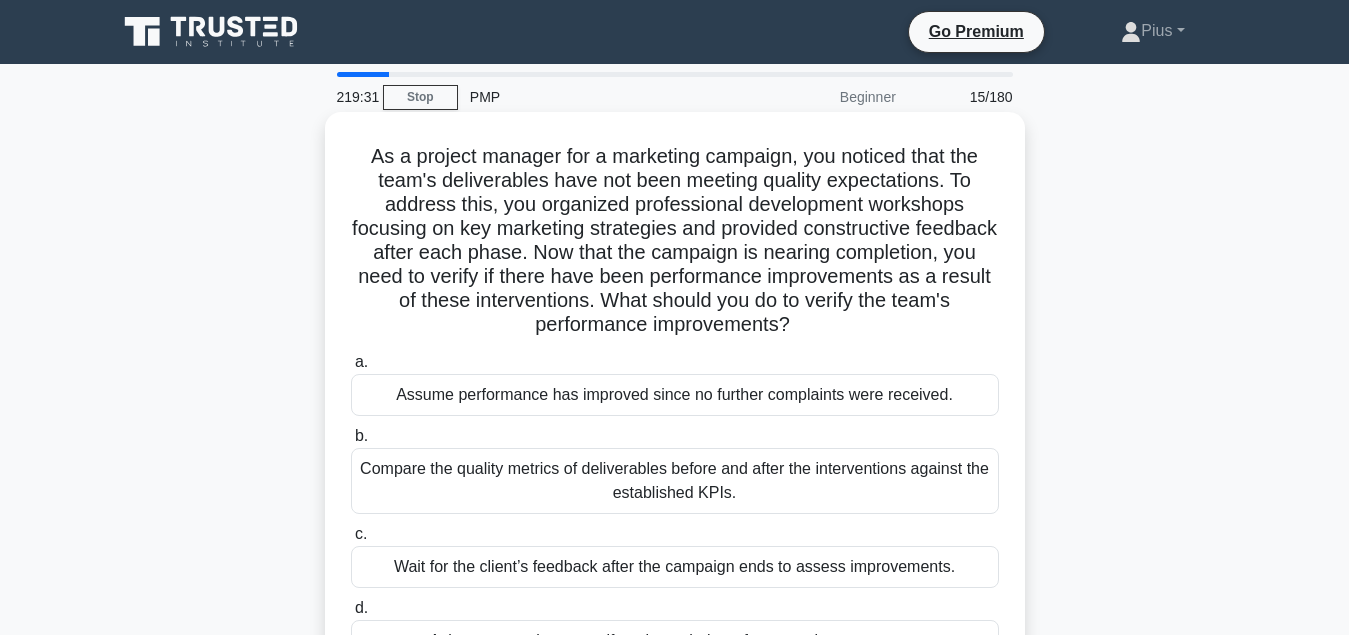 click on "Compare the quality metrics of deliverables before and after the interventions against the established KPIs." at bounding box center (675, 481) 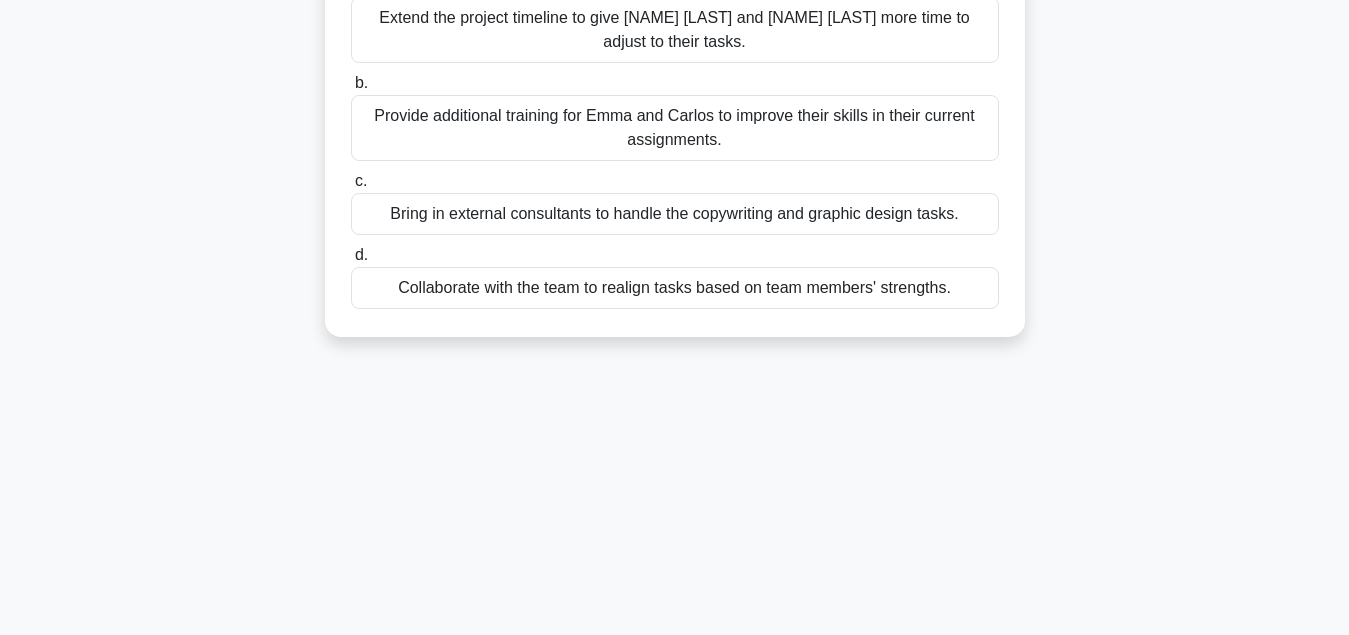scroll, scrollTop: 408, scrollLeft: 0, axis: vertical 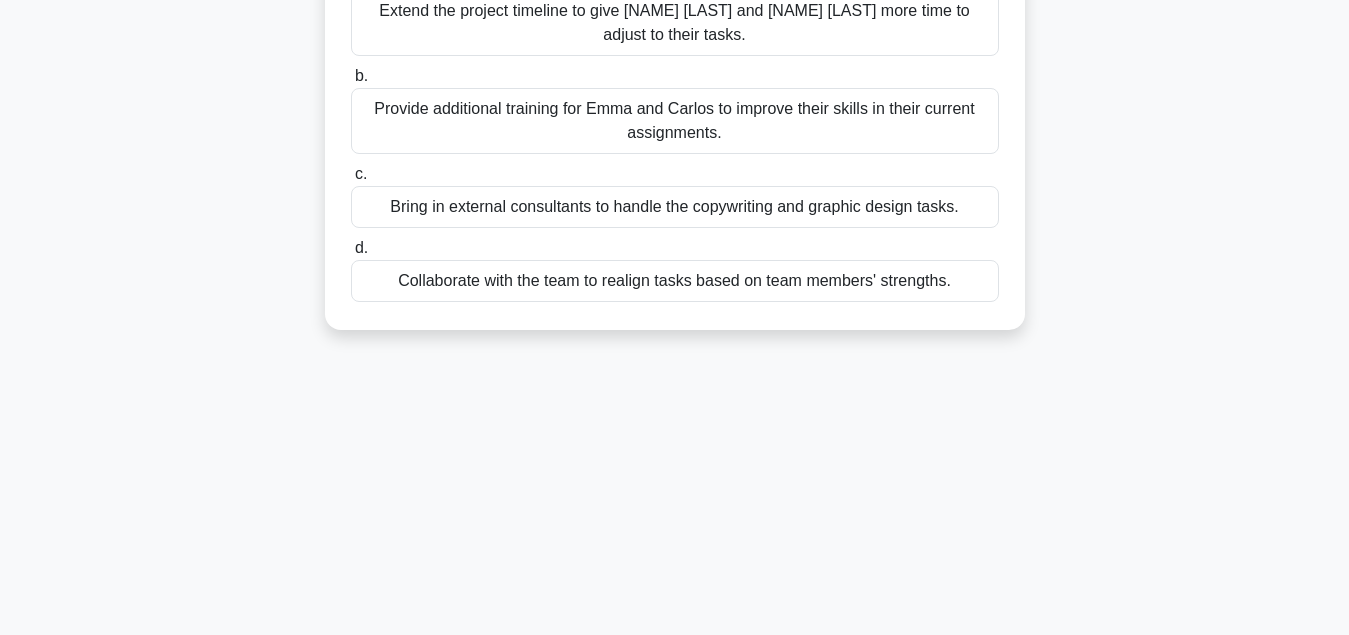 click on "Collaborate with the team to realign tasks based on team members' strengths." at bounding box center [675, 281] 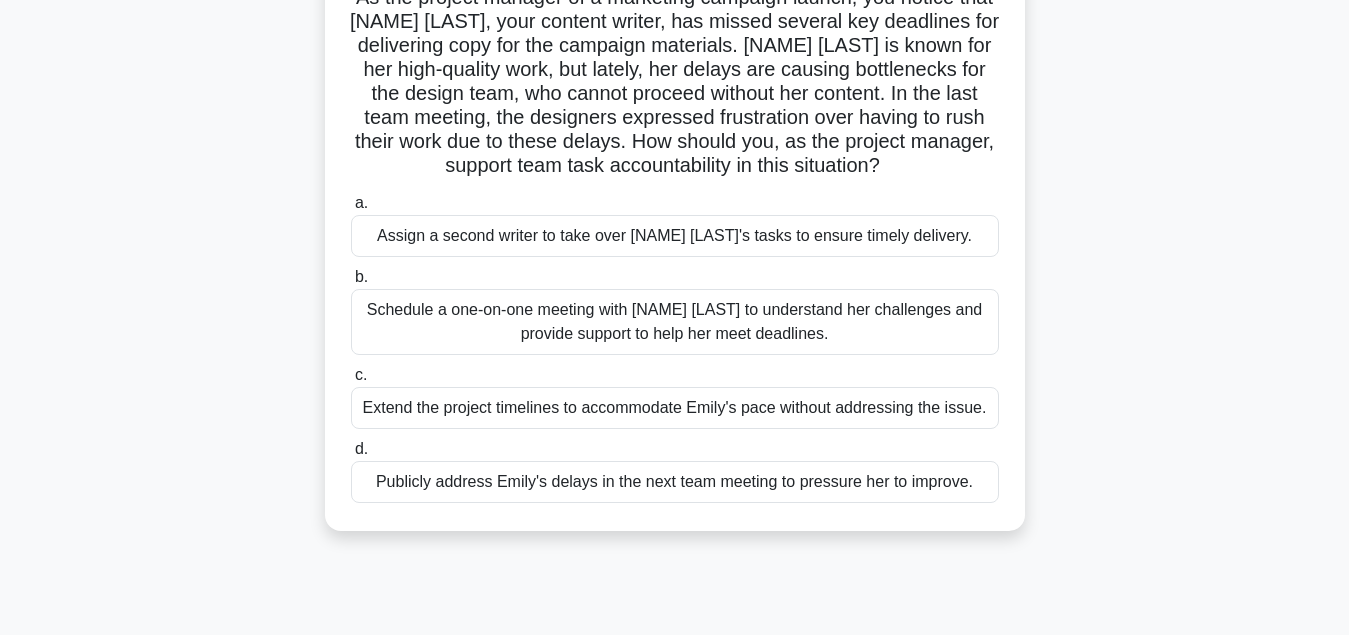 scroll, scrollTop: 204, scrollLeft: 0, axis: vertical 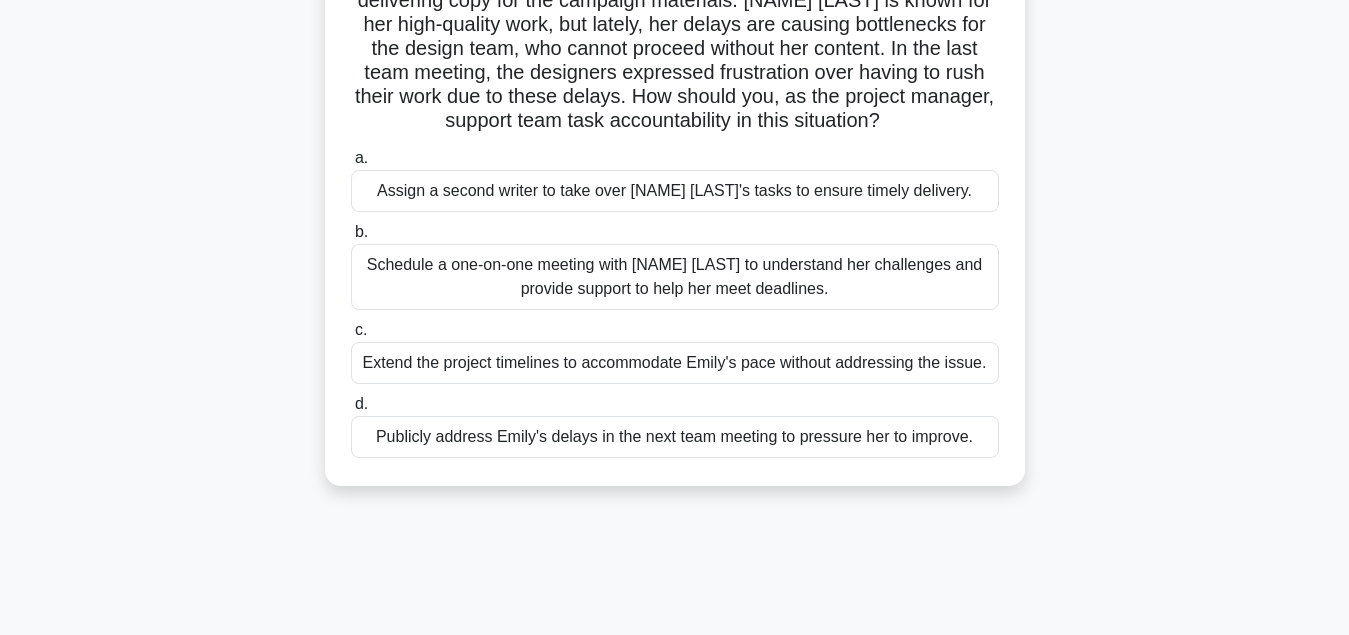 click on "Schedule a one-on-one meeting with [NAME] [LAST] to understand her challenges and provide support to help her meet deadlines." at bounding box center (675, 277) 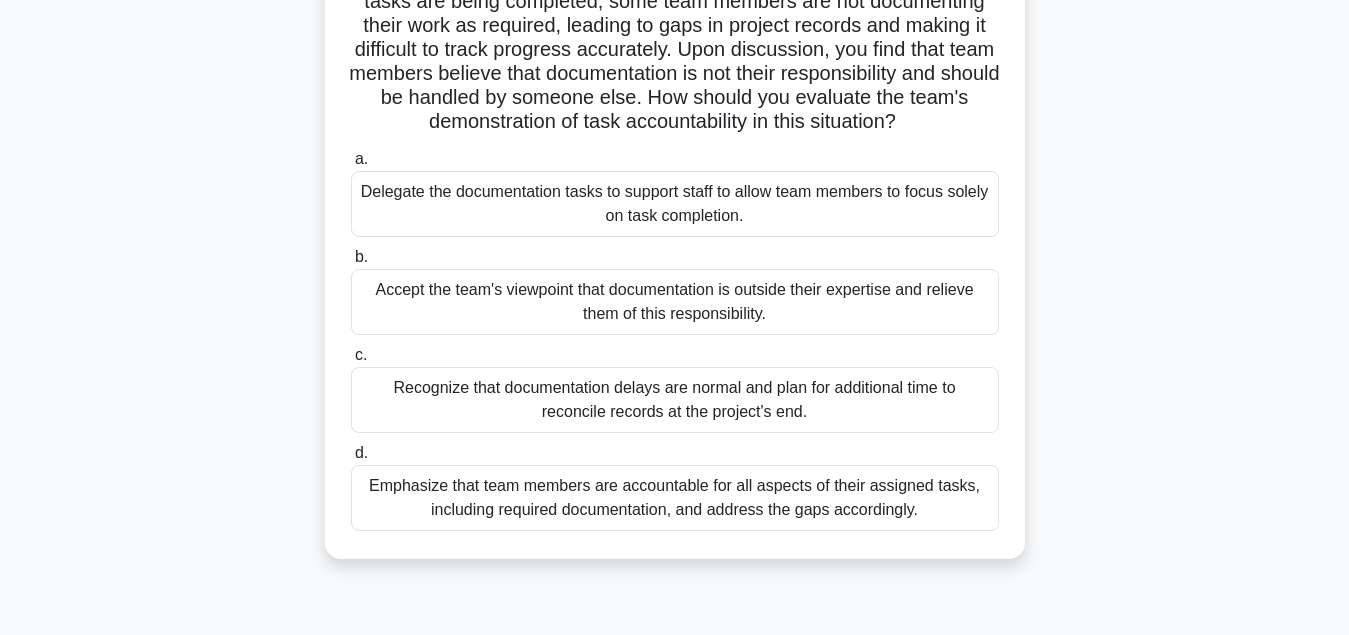 scroll, scrollTop: 204, scrollLeft: 0, axis: vertical 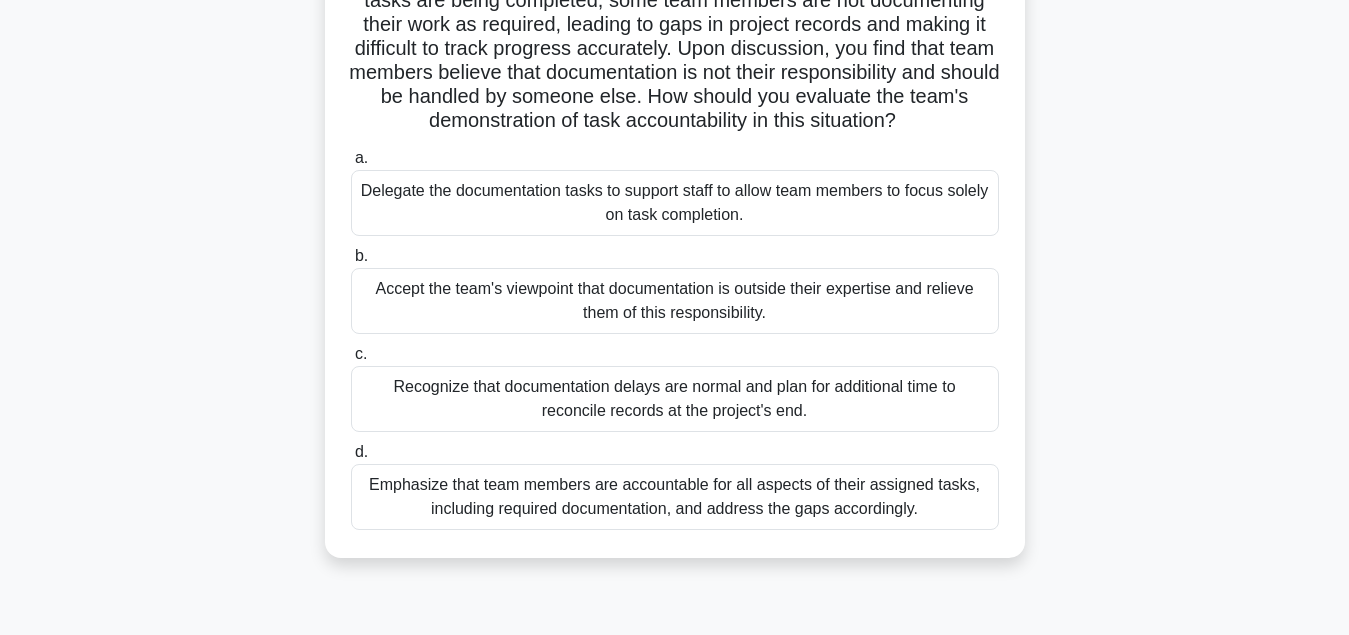 click on "Emphasize that team members are accountable for all aspects of their assigned tasks, including required documentation, and address the gaps accordingly." at bounding box center [675, 497] 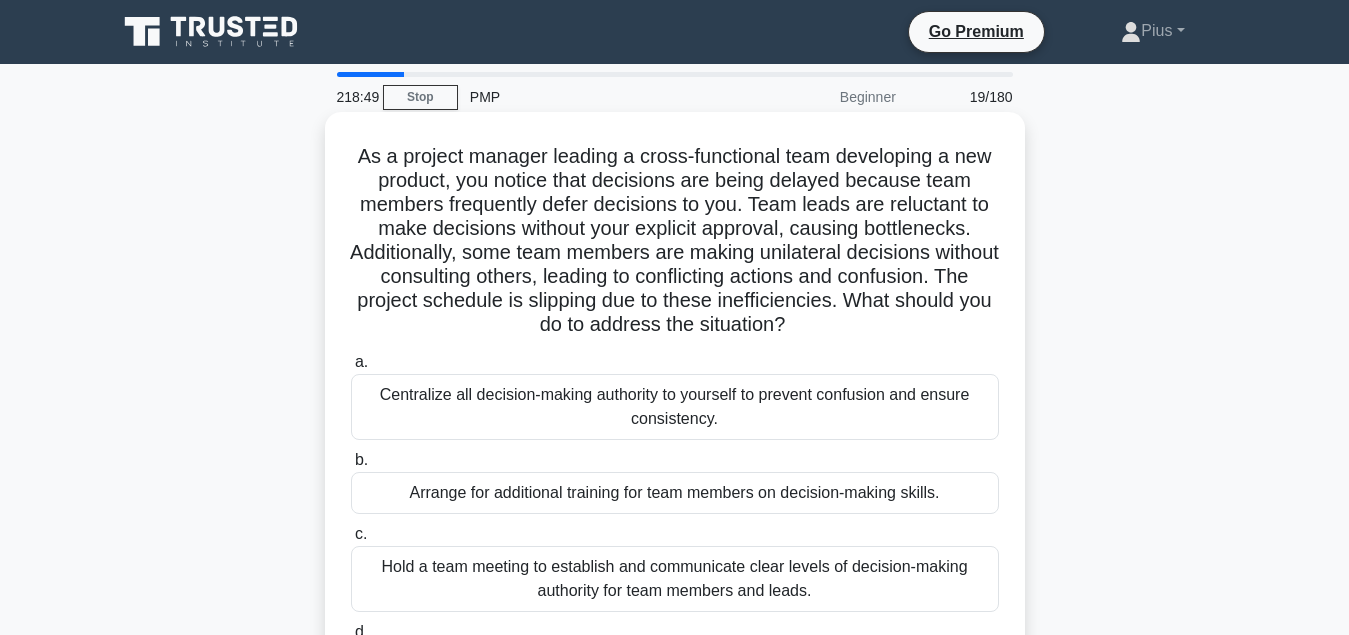 scroll, scrollTop: 102, scrollLeft: 0, axis: vertical 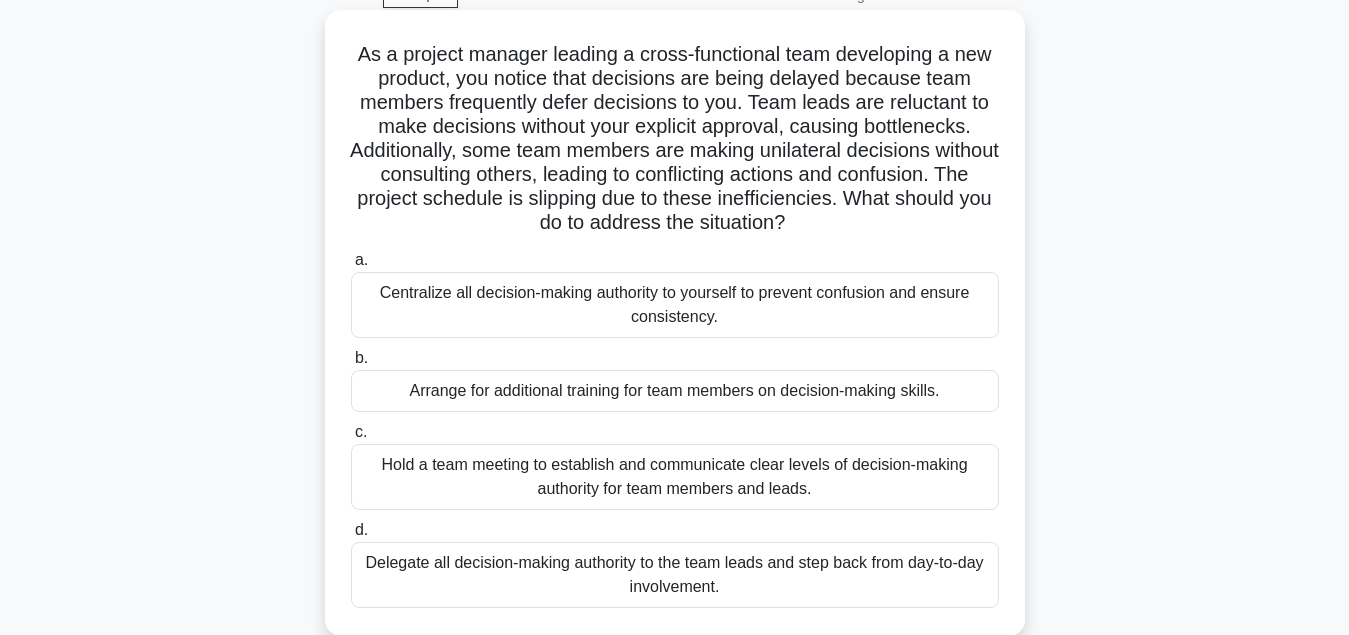 click on "Hold a team meeting to establish and communicate clear levels of decision-making authority for team members and leads." at bounding box center [675, 477] 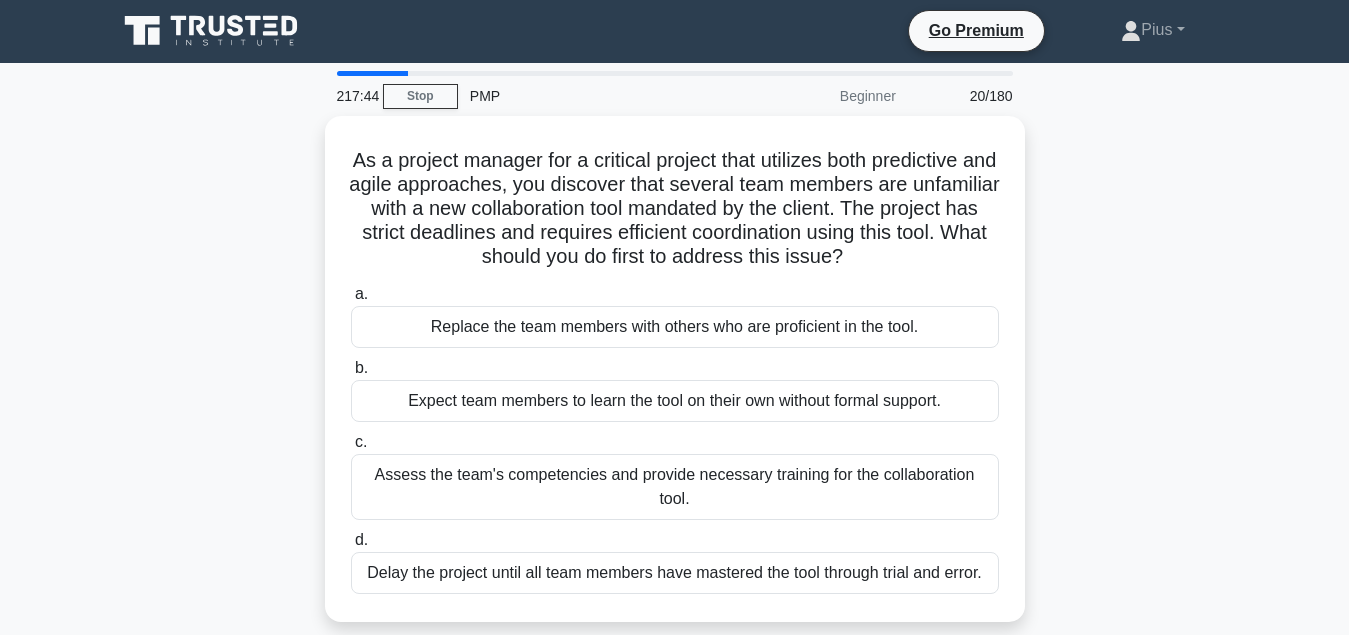 scroll, scrollTop: 0, scrollLeft: 0, axis: both 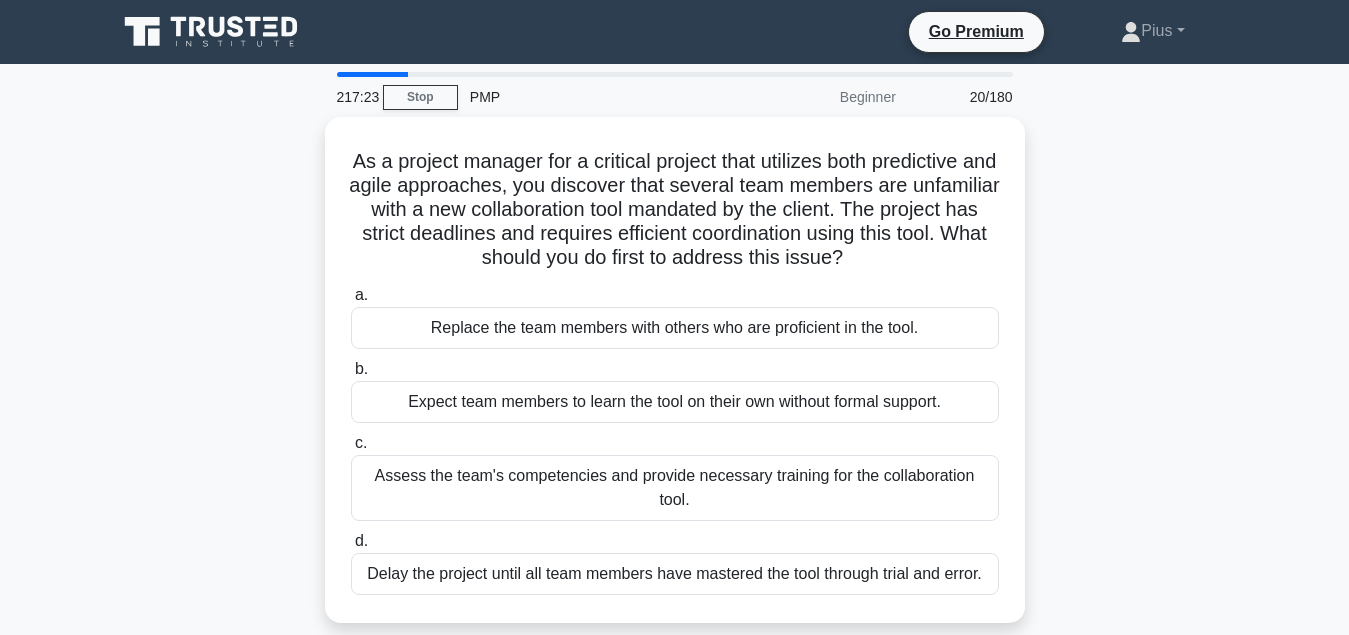 click on "Assess the team's competencies and provide necessary training for the collaboration tool." at bounding box center (675, 488) 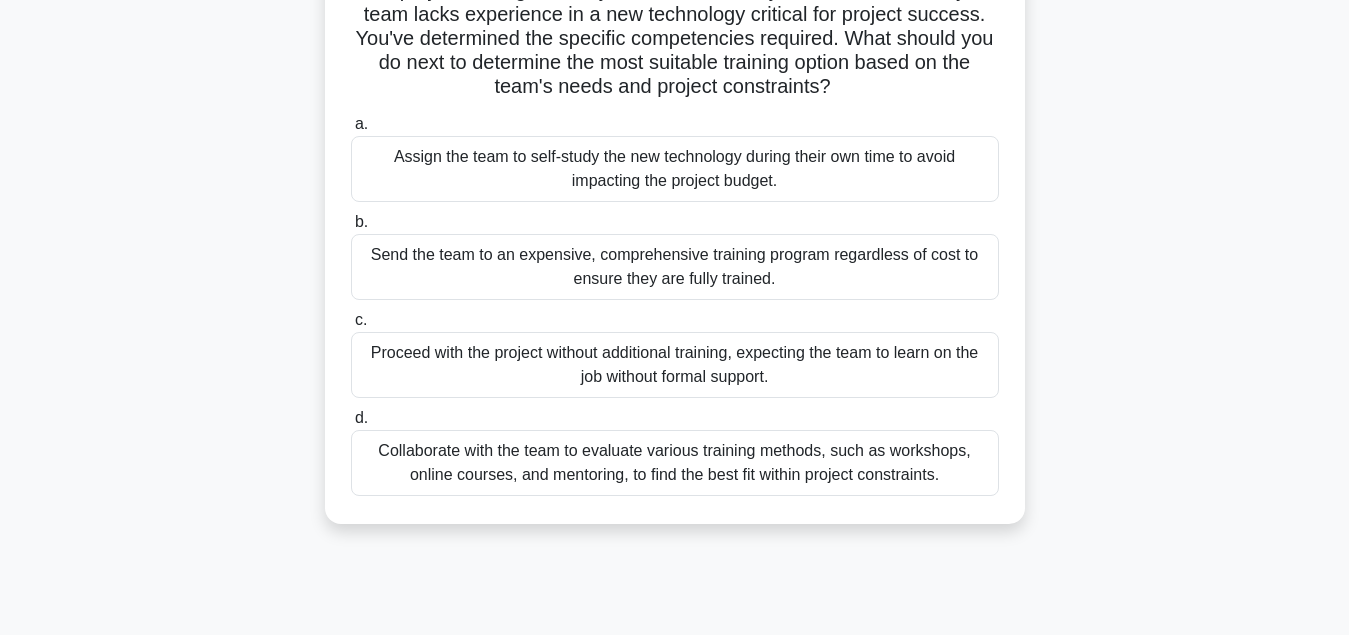 scroll, scrollTop: 0, scrollLeft: 0, axis: both 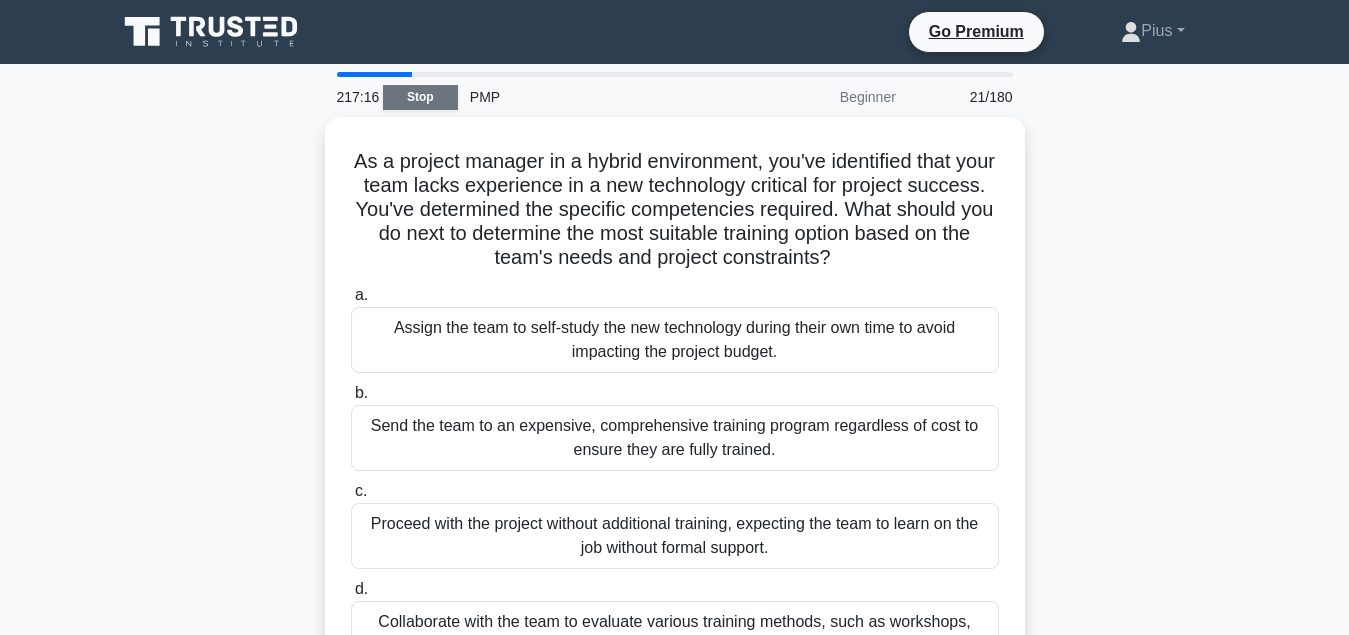 click on "Stop" at bounding box center (420, 97) 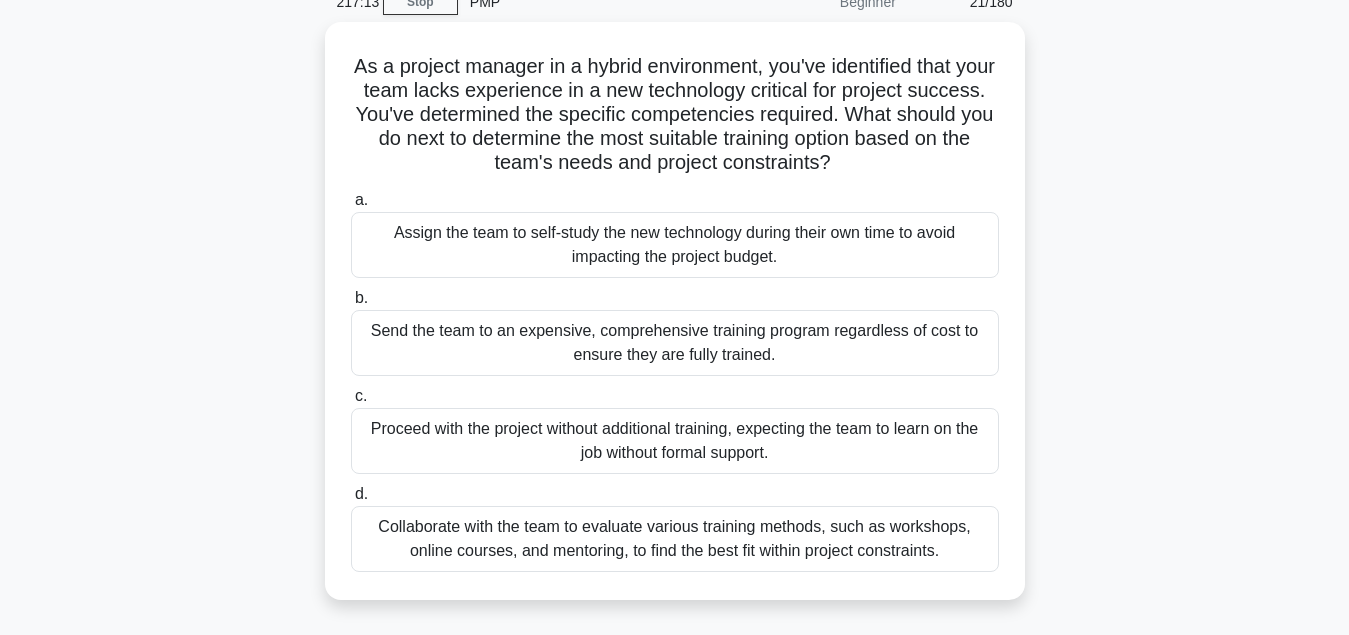 scroll, scrollTop: 0, scrollLeft: 0, axis: both 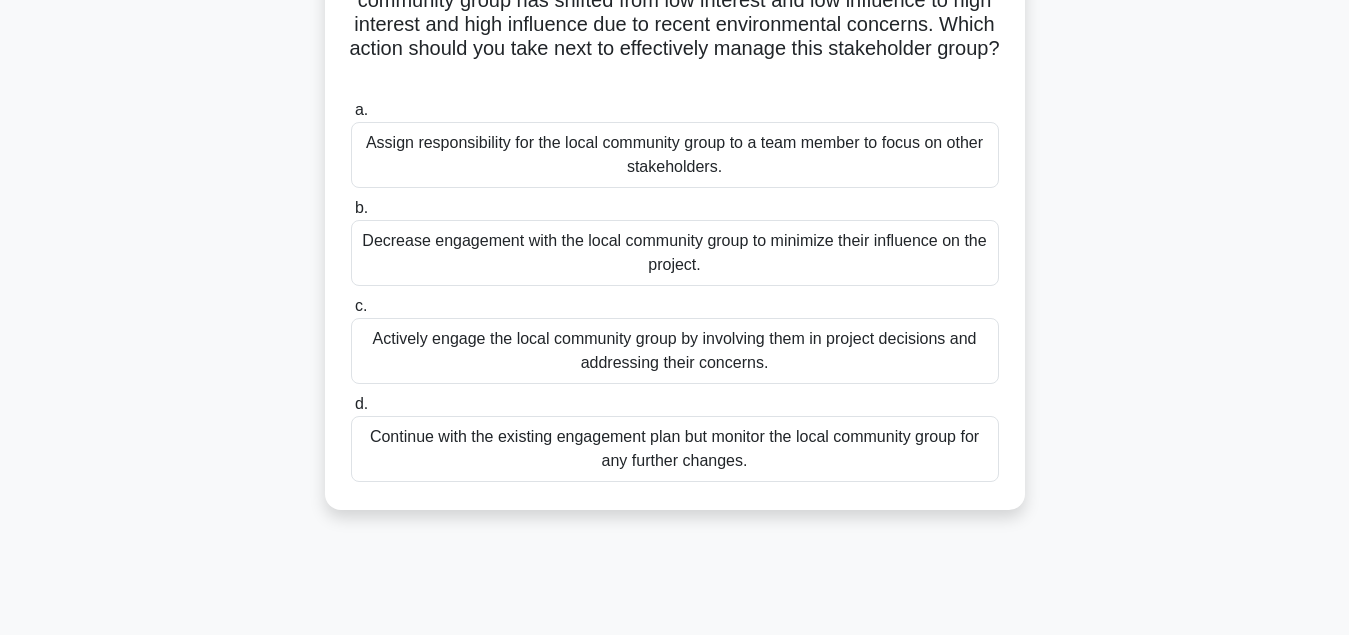 click on "Actively engage the local community group by involving them in project decisions and addressing their concerns." at bounding box center [675, 351] 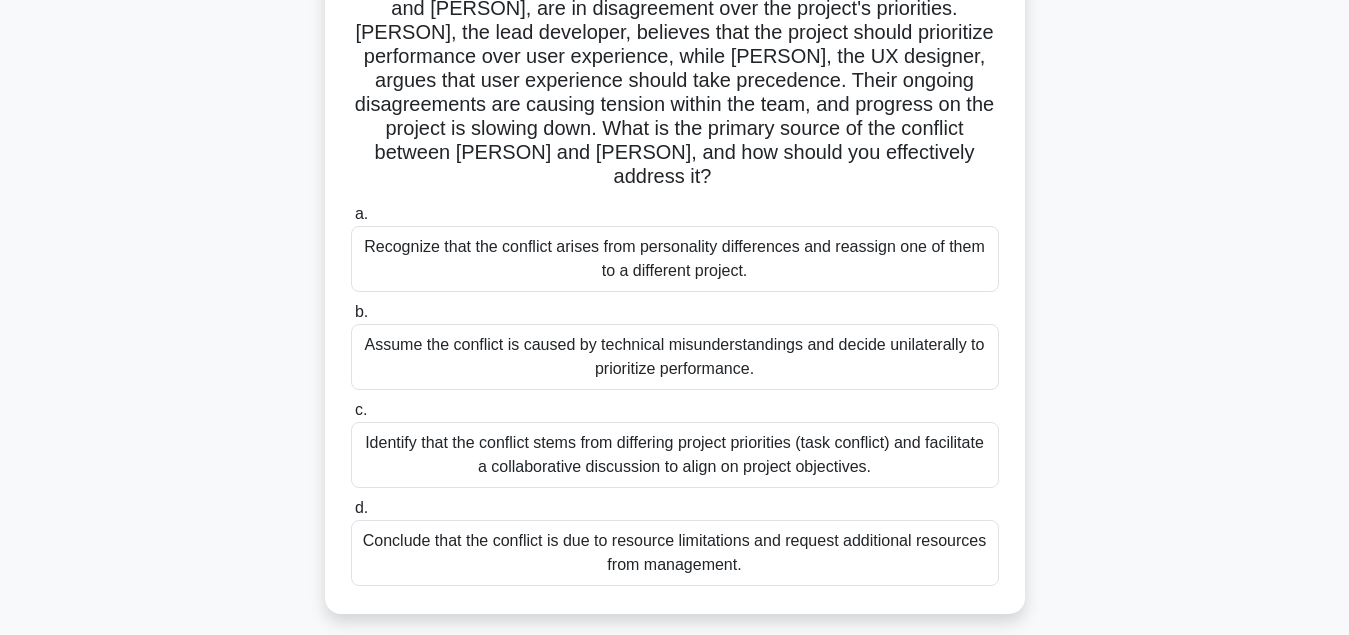 scroll, scrollTop: 204, scrollLeft: 0, axis: vertical 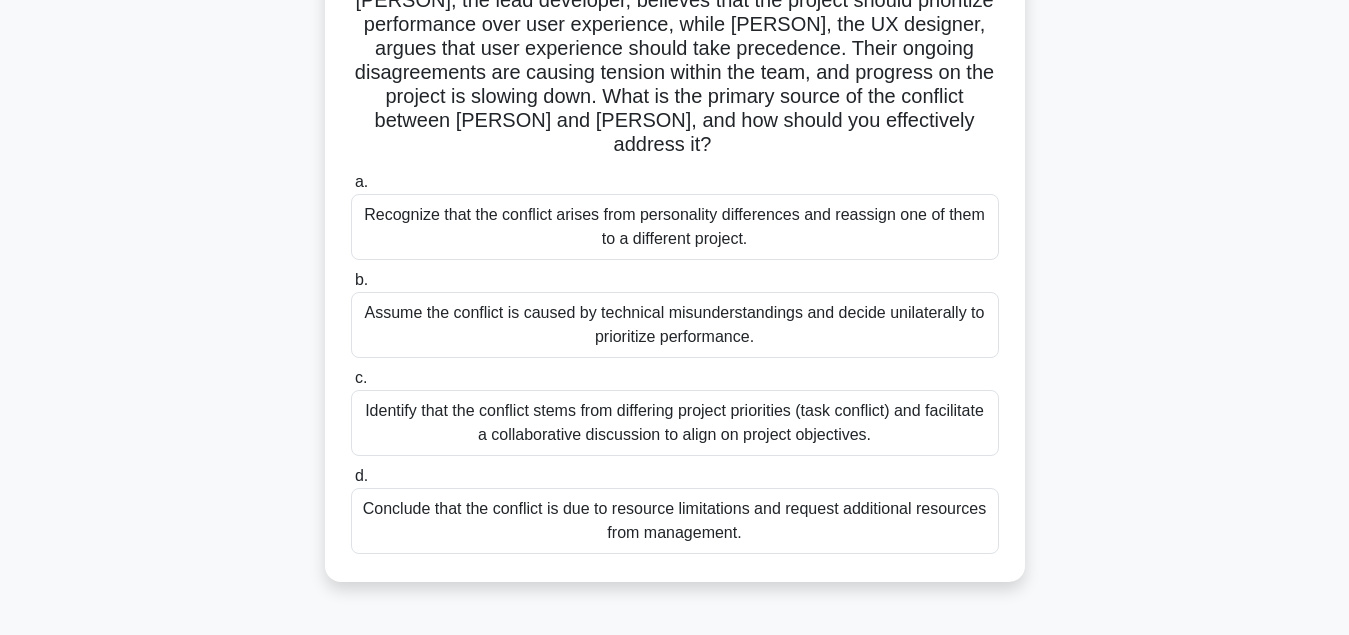 click on "Identify that the conflict stems from differing project priorities (task conflict) and facilitate a collaborative discussion to align on project objectives." at bounding box center [675, 423] 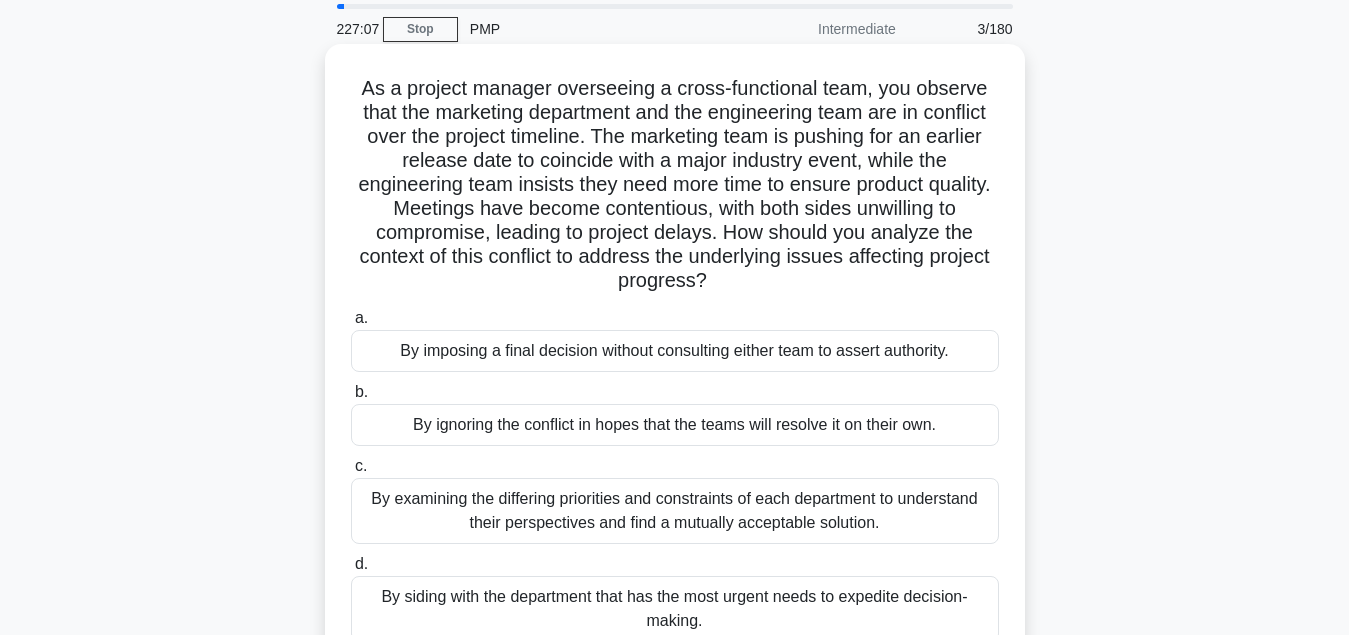 scroll, scrollTop: 102, scrollLeft: 0, axis: vertical 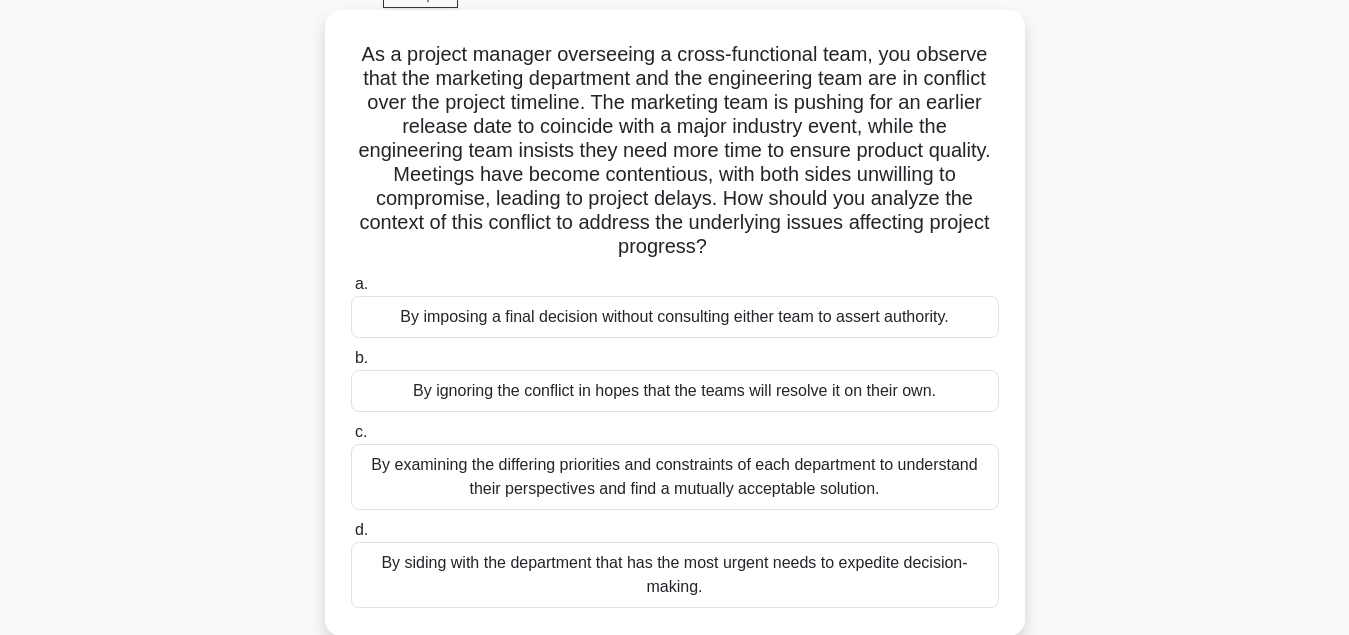 click on "By examining the differing priorities and constraints of each department to understand their perspectives and find a mutually acceptable solution." at bounding box center (675, 477) 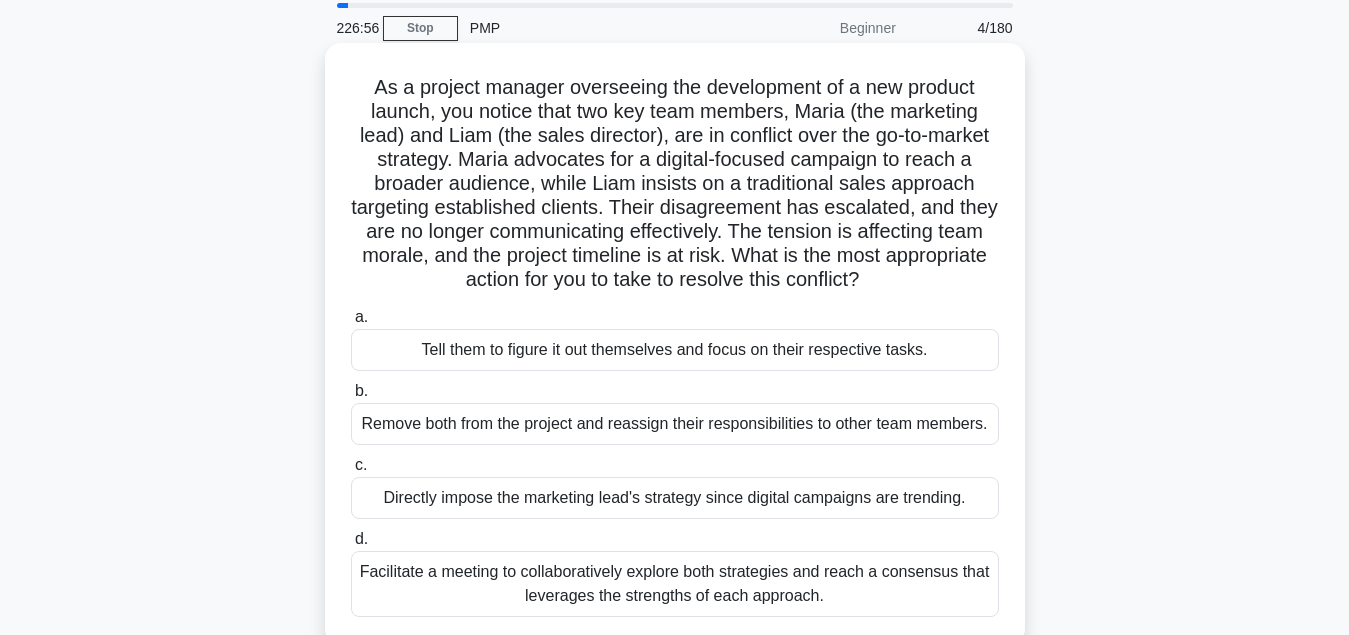 scroll, scrollTop: 102, scrollLeft: 0, axis: vertical 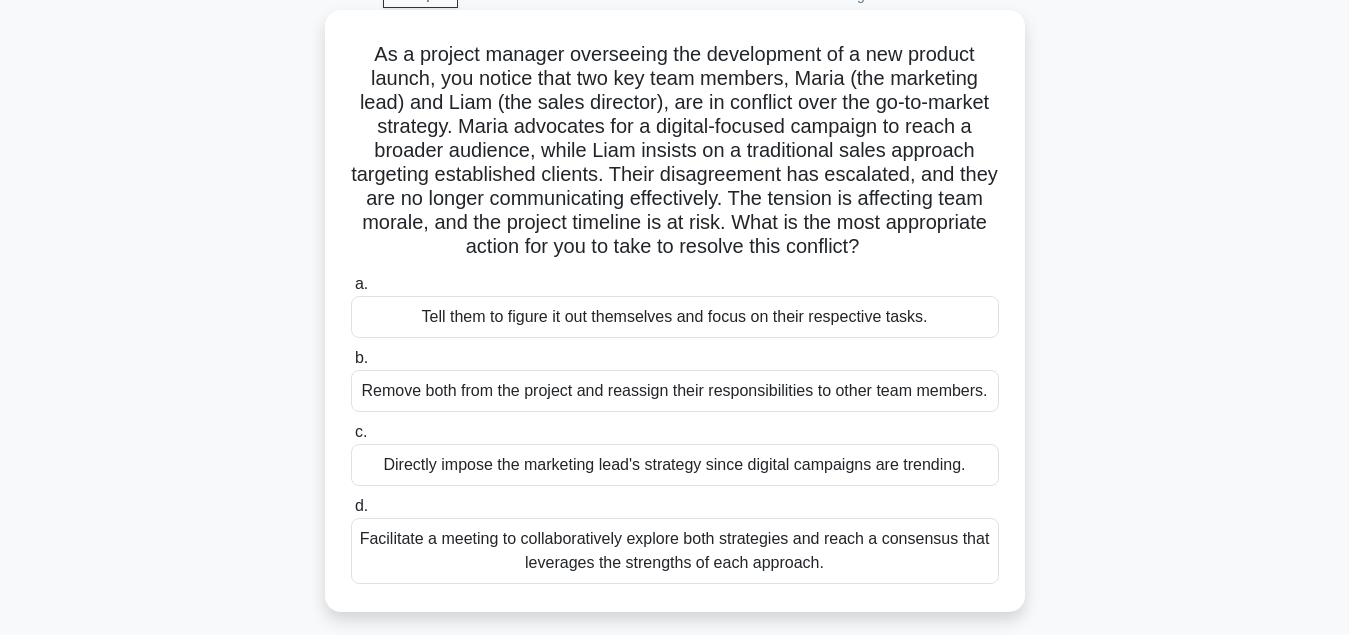 click on "Facilitate a meeting to collaboratively explore both strategies and reach a consensus that leverages the strengths of each approach." at bounding box center [675, 551] 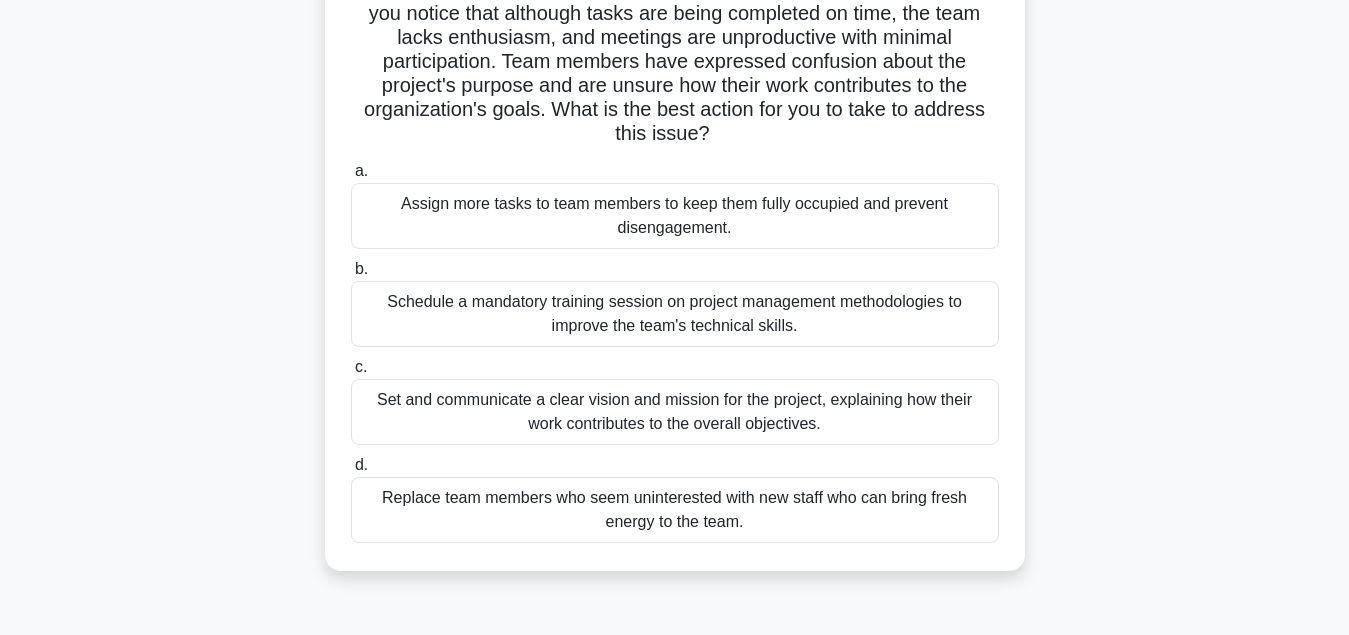 scroll, scrollTop: 204, scrollLeft: 0, axis: vertical 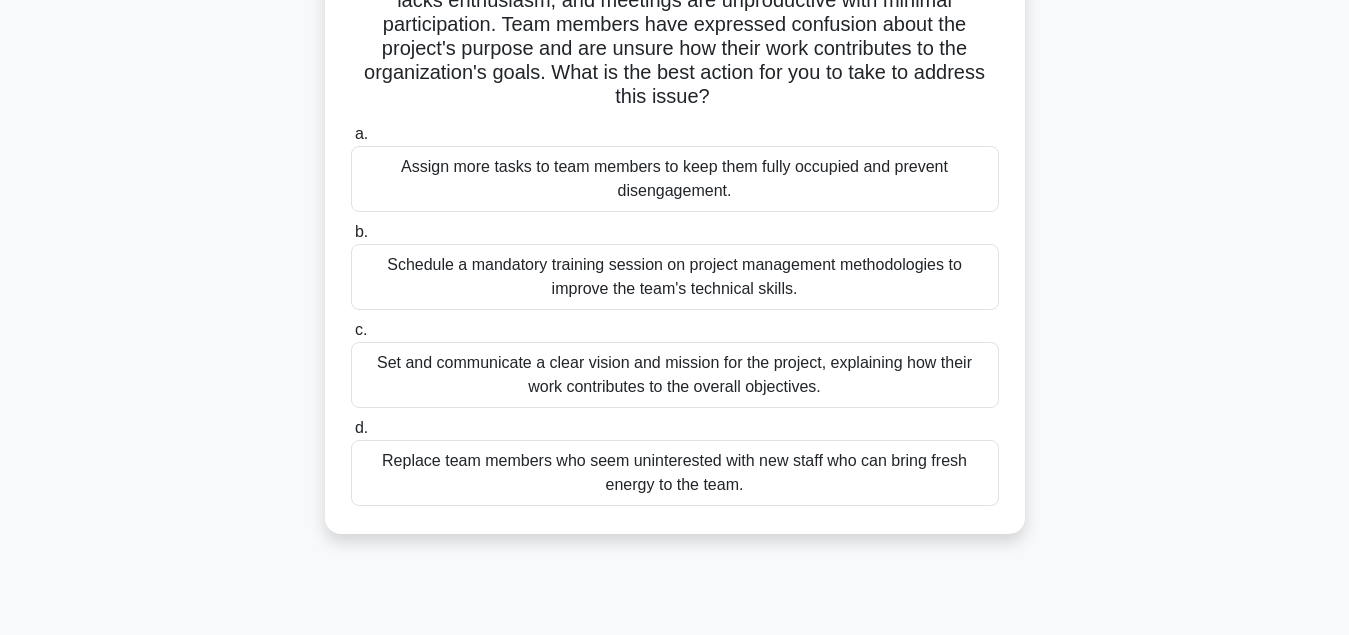 click on "Set and communicate a clear vision and mission for the project, explaining how their work contributes to the overall objectives." at bounding box center (675, 375) 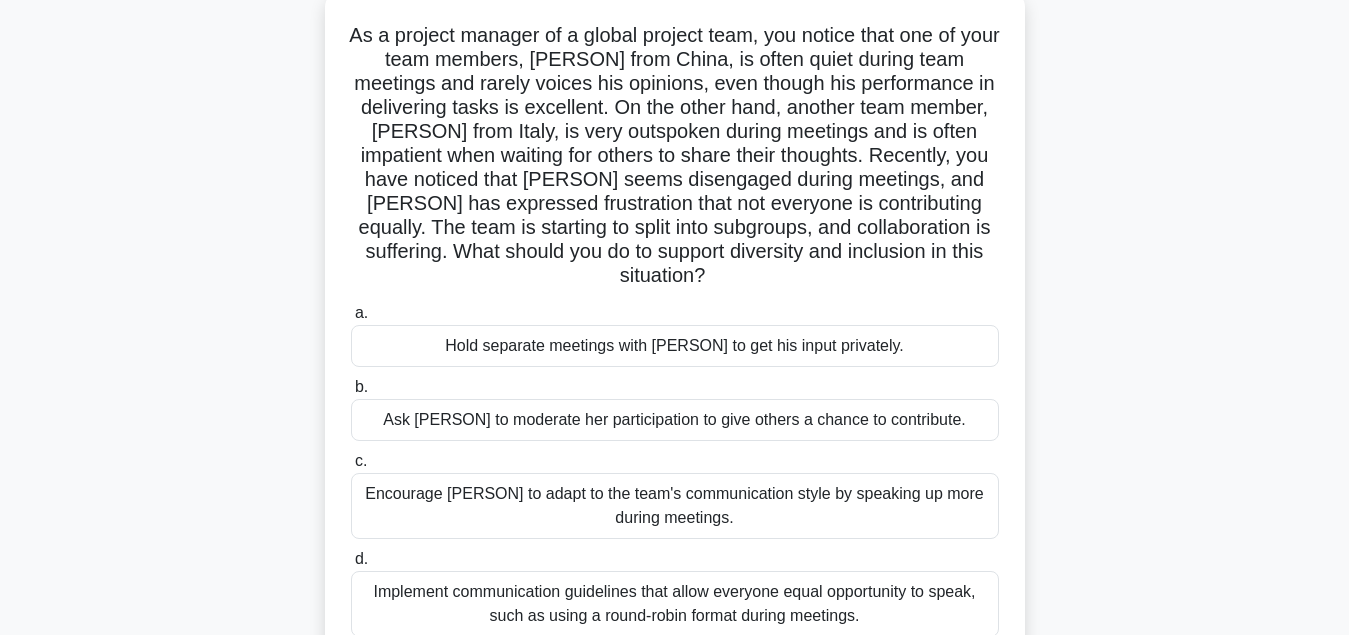 scroll, scrollTop: 156, scrollLeft: 0, axis: vertical 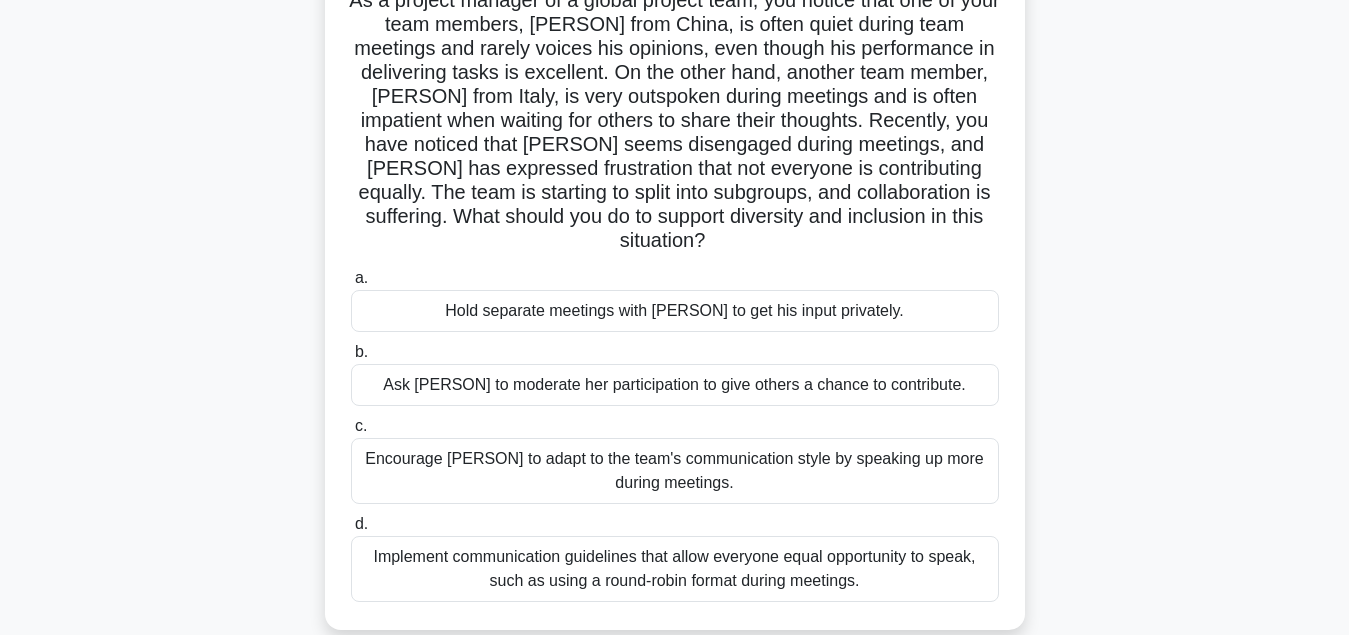 click on "Implement communication guidelines that allow everyone equal opportunity to speak, such as using a round-robin format during meetings." at bounding box center [675, 569] 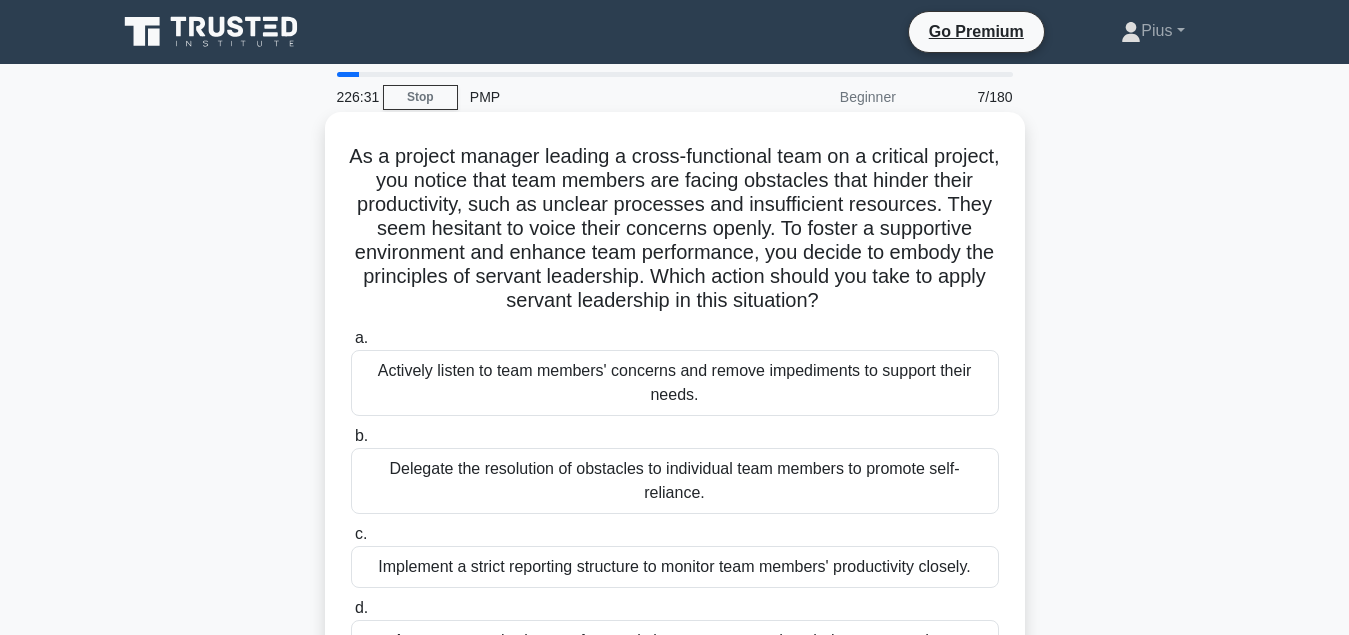 scroll, scrollTop: 102, scrollLeft: 0, axis: vertical 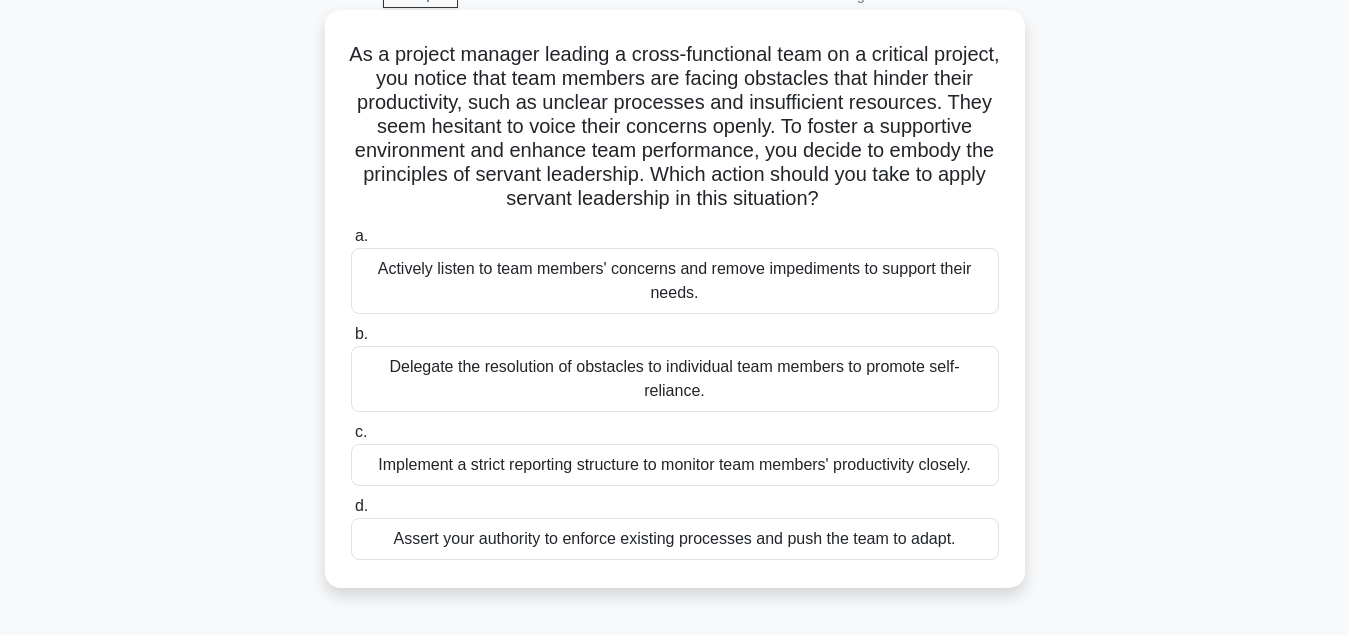 click on "Actively listen to team members' concerns and remove impediments to support their needs." at bounding box center (675, 281) 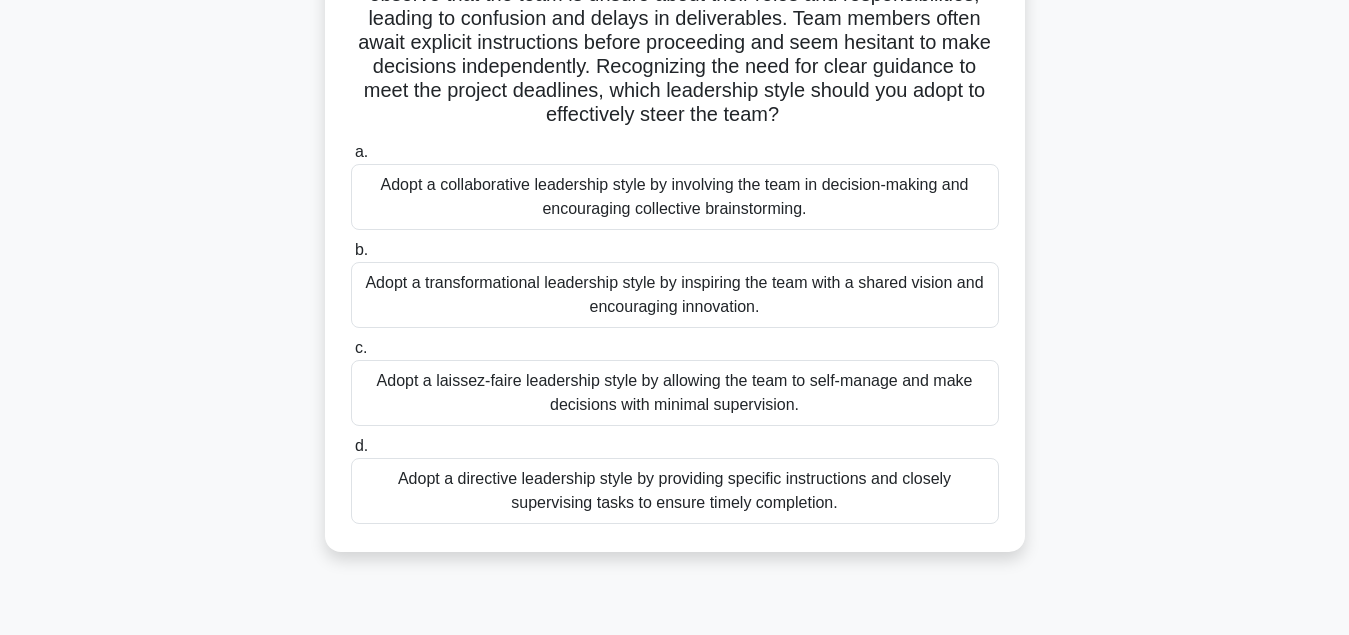 scroll, scrollTop: 204, scrollLeft: 0, axis: vertical 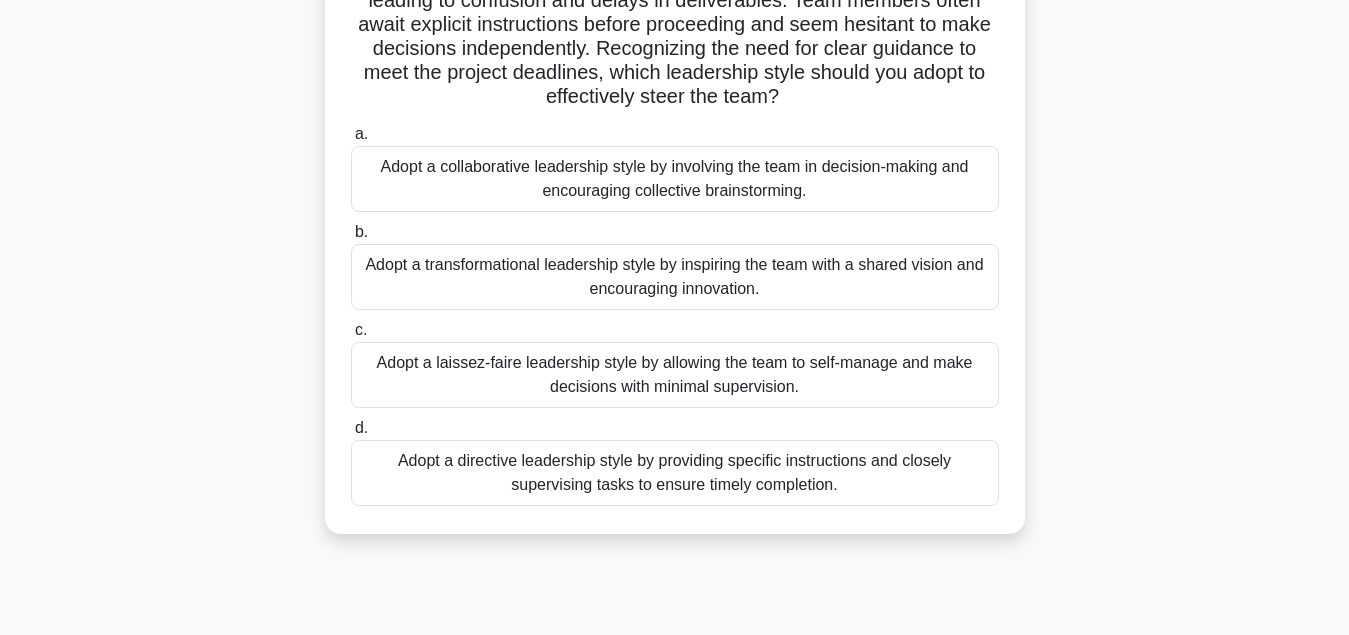 click on "Adopt a directive leadership style by providing specific instructions and closely supervising tasks to ensure timely completion." at bounding box center (675, 473) 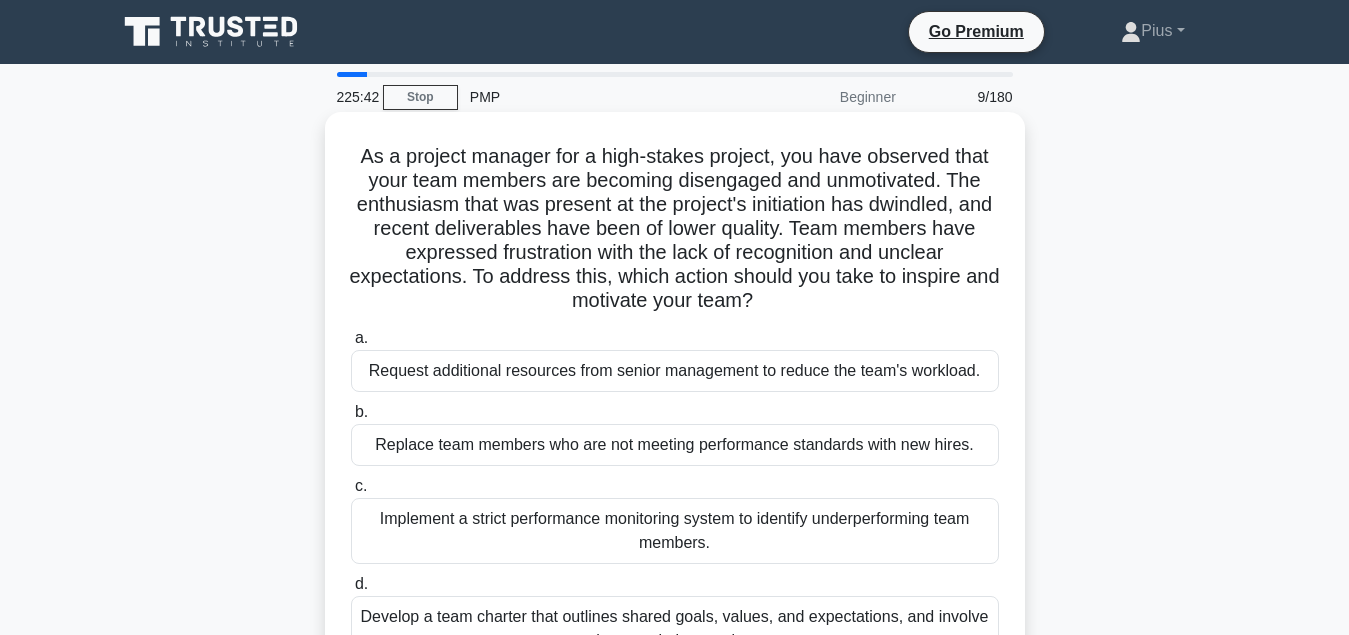 scroll, scrollTop: 102, scrollLeft: 0, axis: vertical 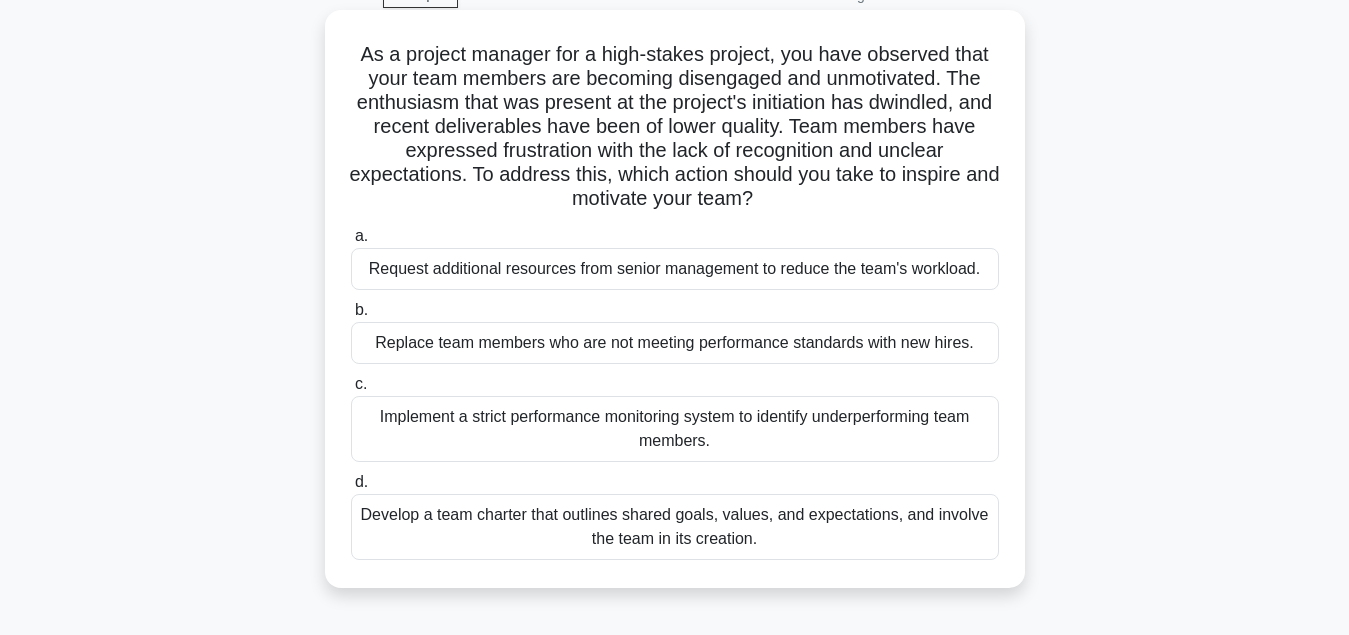 click on "Develop a team charter that outlines shared goals, values, and expectations, and involve the team in its creation." at bounding box center (675, 527) 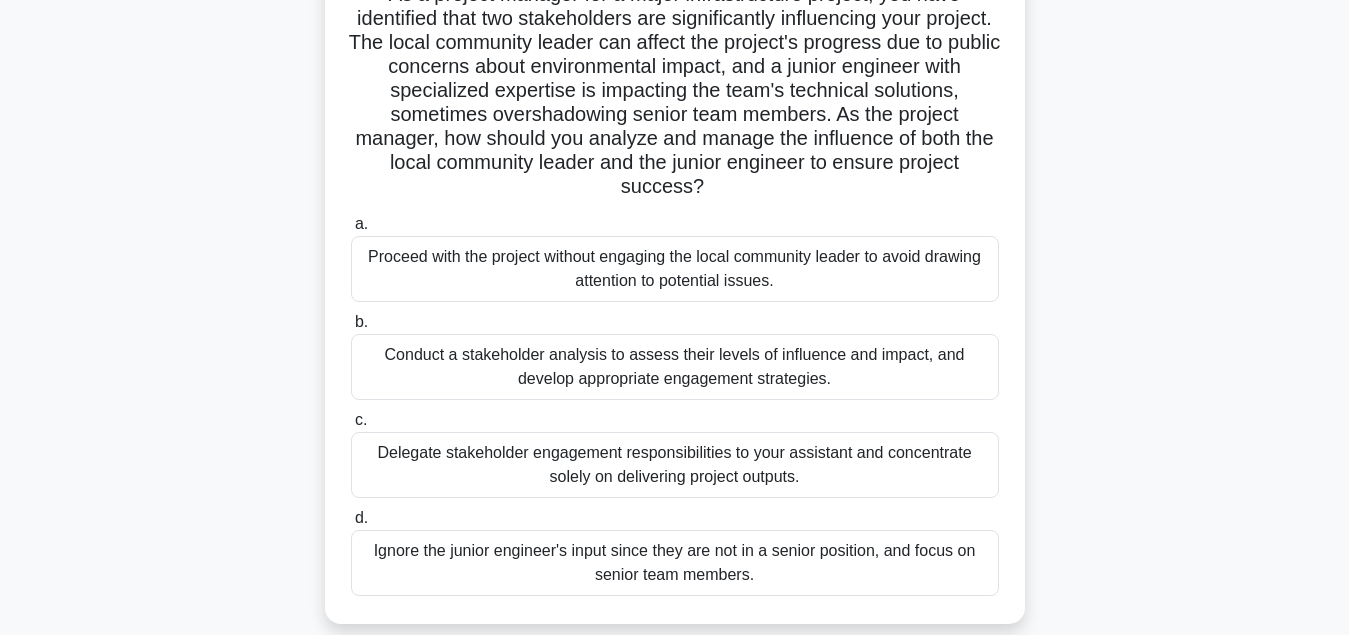 scroll, scrollTop: 204, scrollLeft: 0, axis: vertical 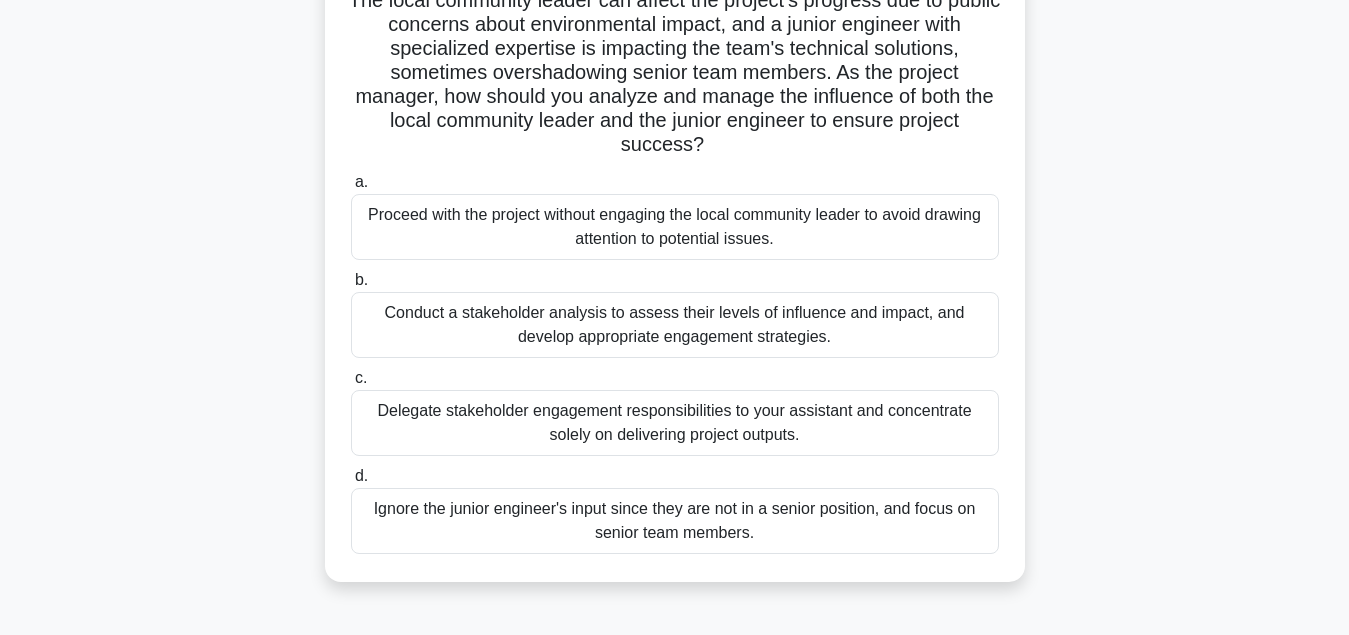 click on "Conduct a stakeholder analysis to assess their levels of influence and impact, and develop appropriate engagement strategies." at bounding box center [675, 325] 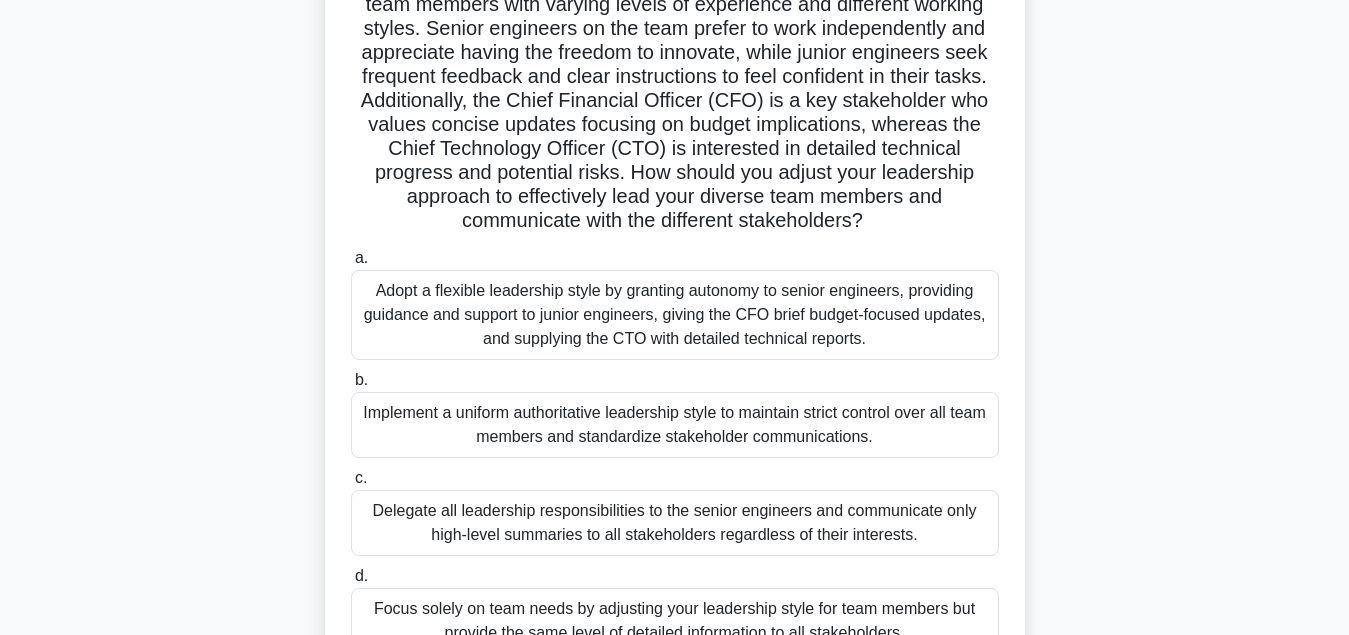 scroll, scrollTop: 204, scrollLeft: 0, axis: vertical 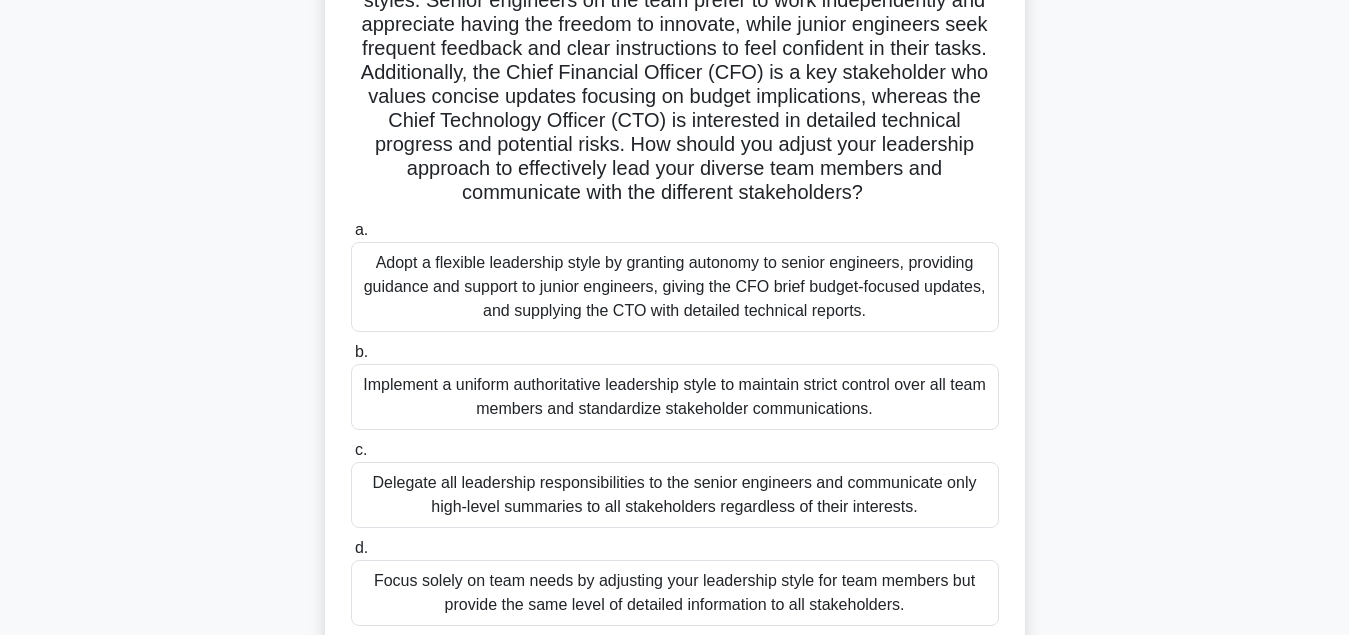 click on "Adopt a flexible leadership style by granting autonomy to senior engineers, providing guidance and support to junior engineers, giving the CFO brief budget-focused updates, and supplying the CTO with detailed technical reports." at bounding box center [675, 287] 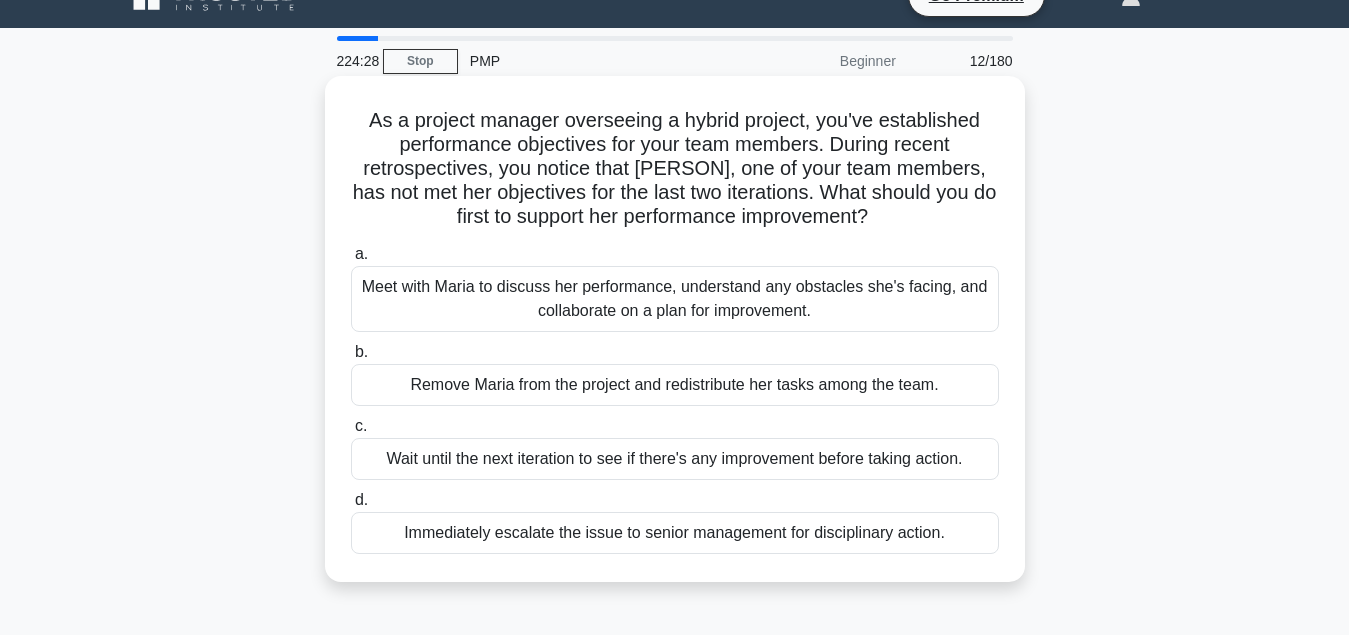 scroll, scrollTop: 0, scrollLeft: 0, axis: both 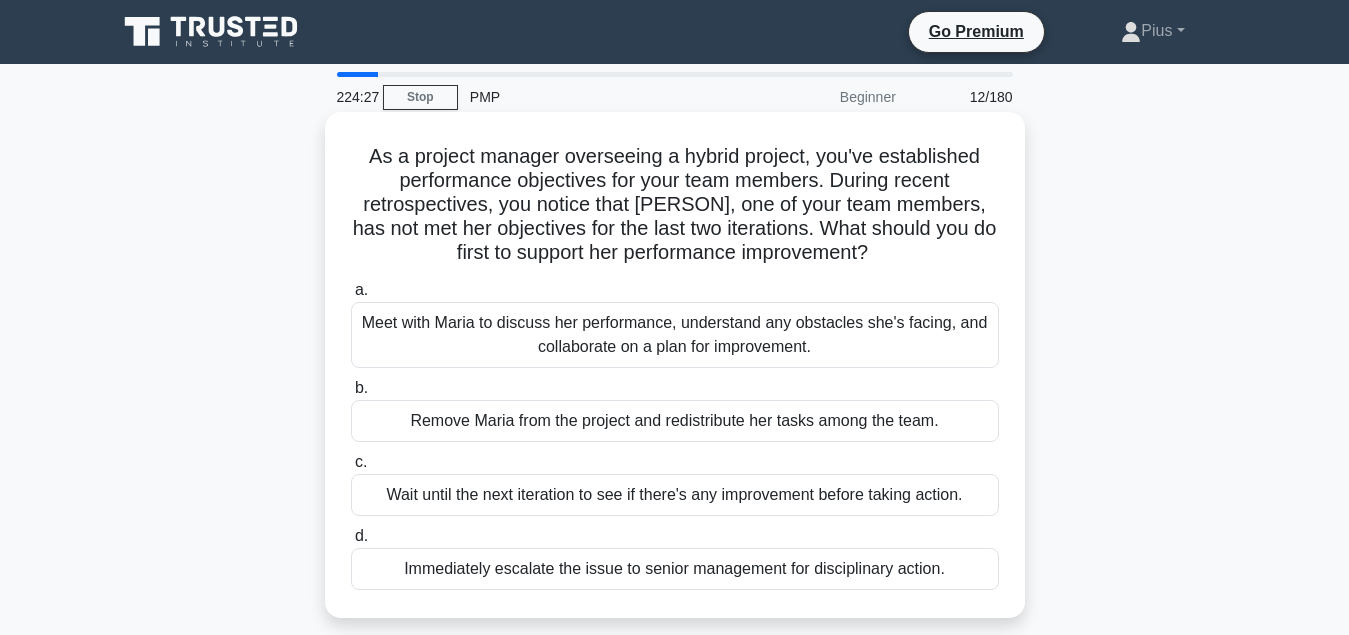 click on "Meet with Maria to discuss her performance, understand any obstacles she's facing, and collaborate on a plan for improvement." at bounding box center [675, 335] 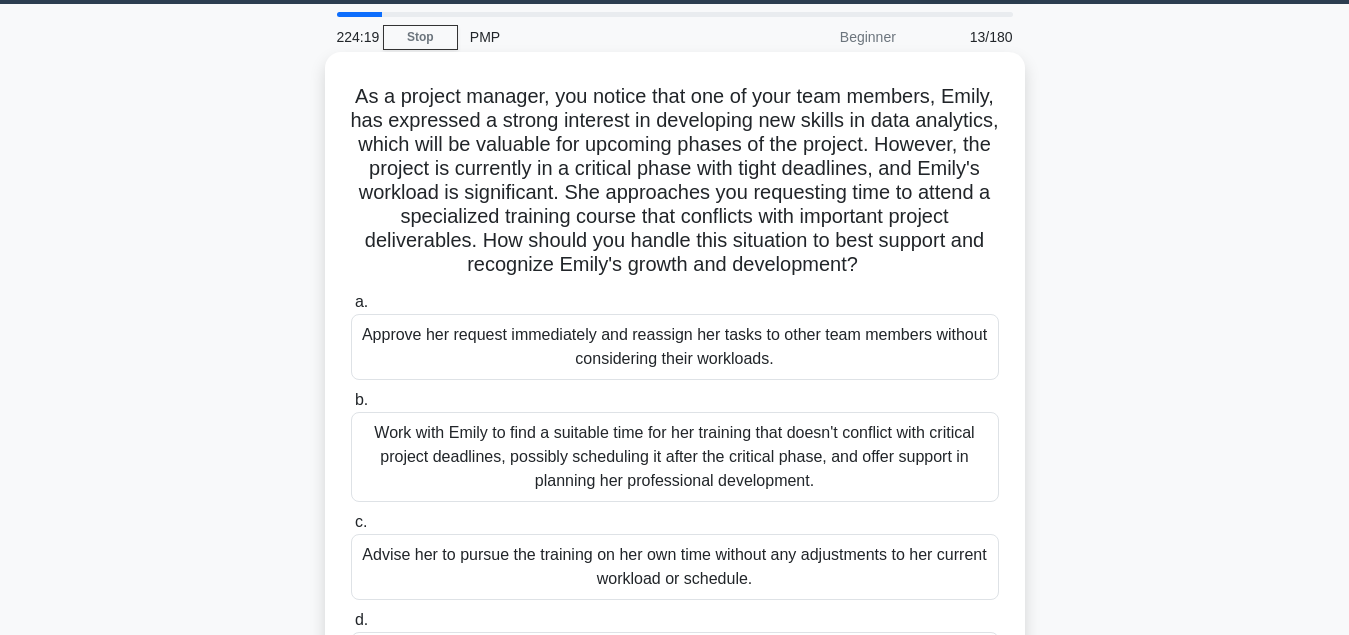 scroll, scrollTop: 102, scrollLeft: 0, axis: vertical 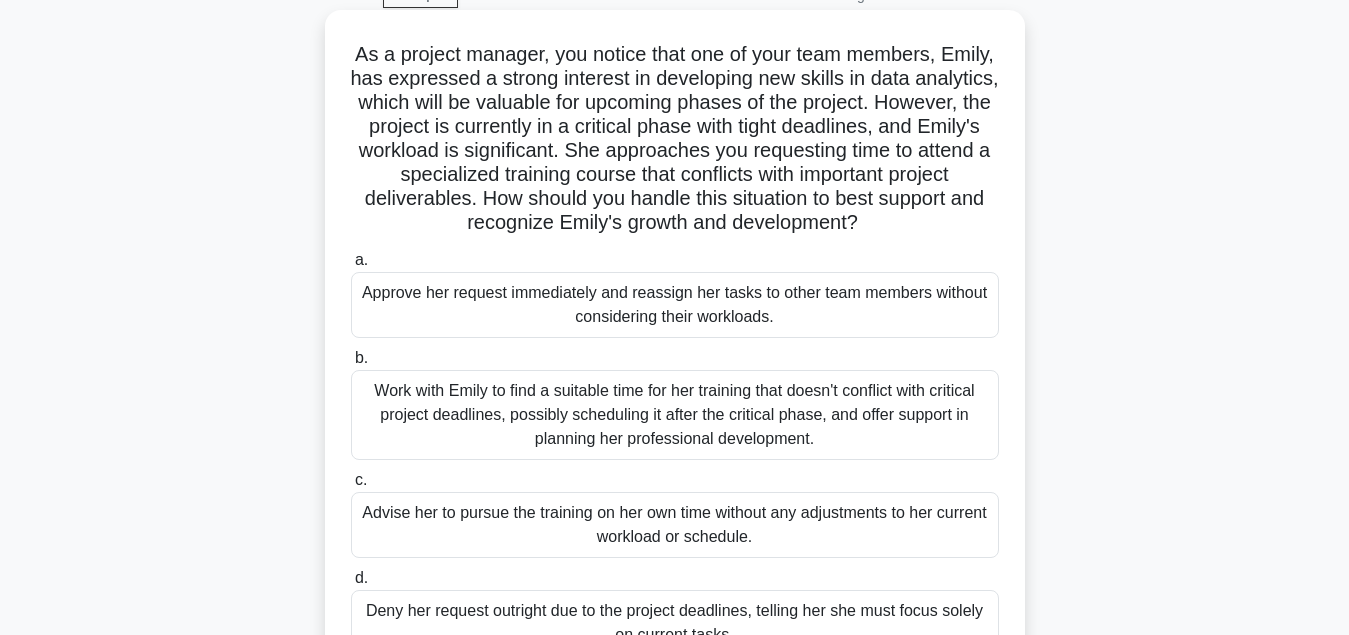 click on "Work with Emily to find a suitable time for her training that doesn't conflict with critical project deadlines, possibly scheduling it after the critical phase, and offer support in planning her professional development." at bounding box center (675, 415) 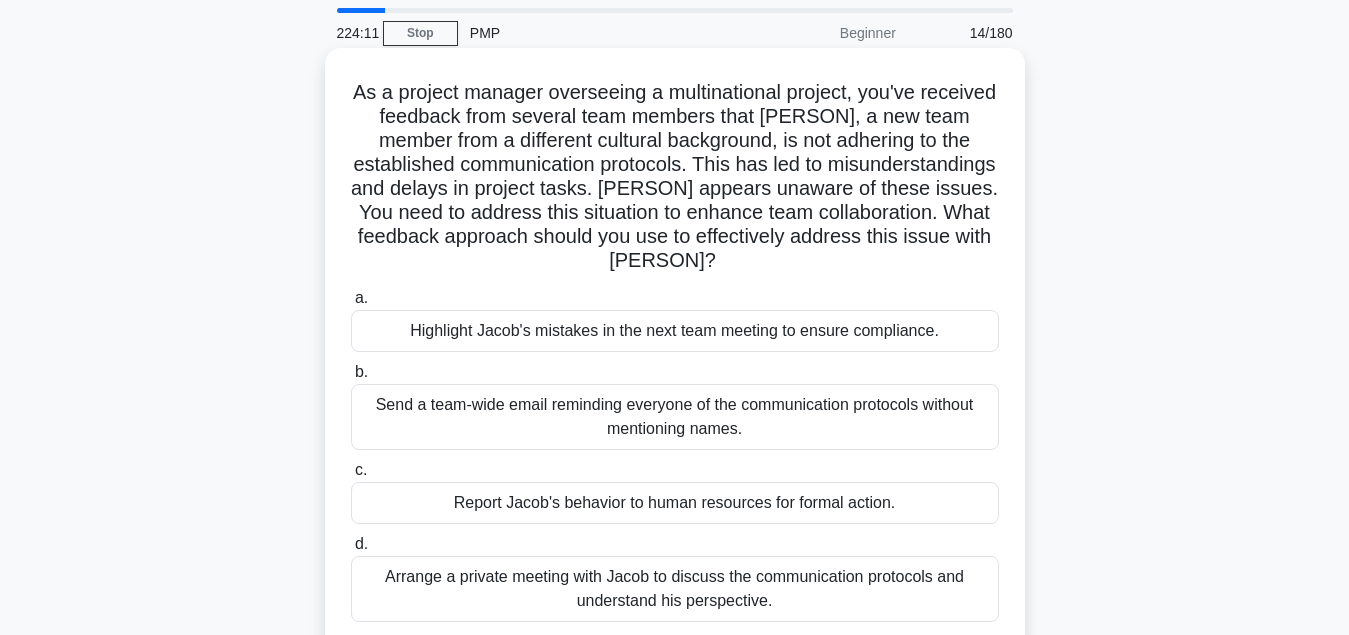 scroll, scrollTop: 102, scrollLeft: 0, axis: vertical 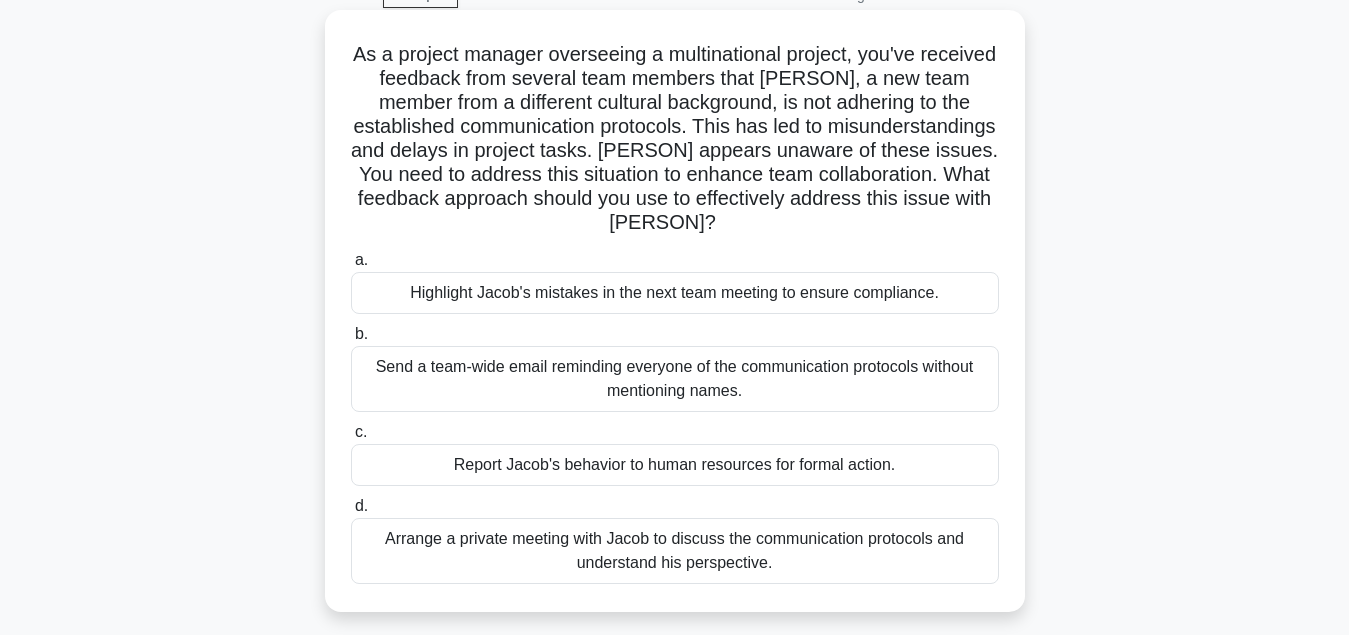 click on "Arrange a private meeting with Jacob to discuss the communication protocols and understand his perspective." at bounding box center (675, 551) 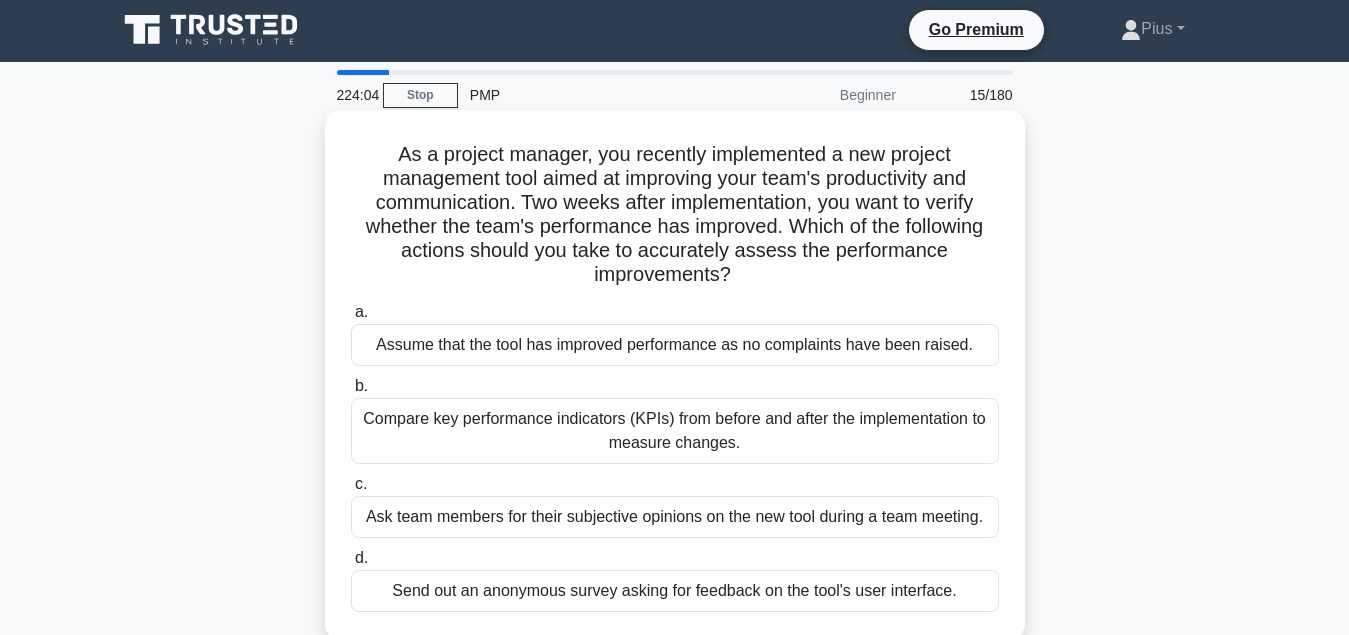 scroll, scrollTop: 0, scrollLeft: 0, axis: both 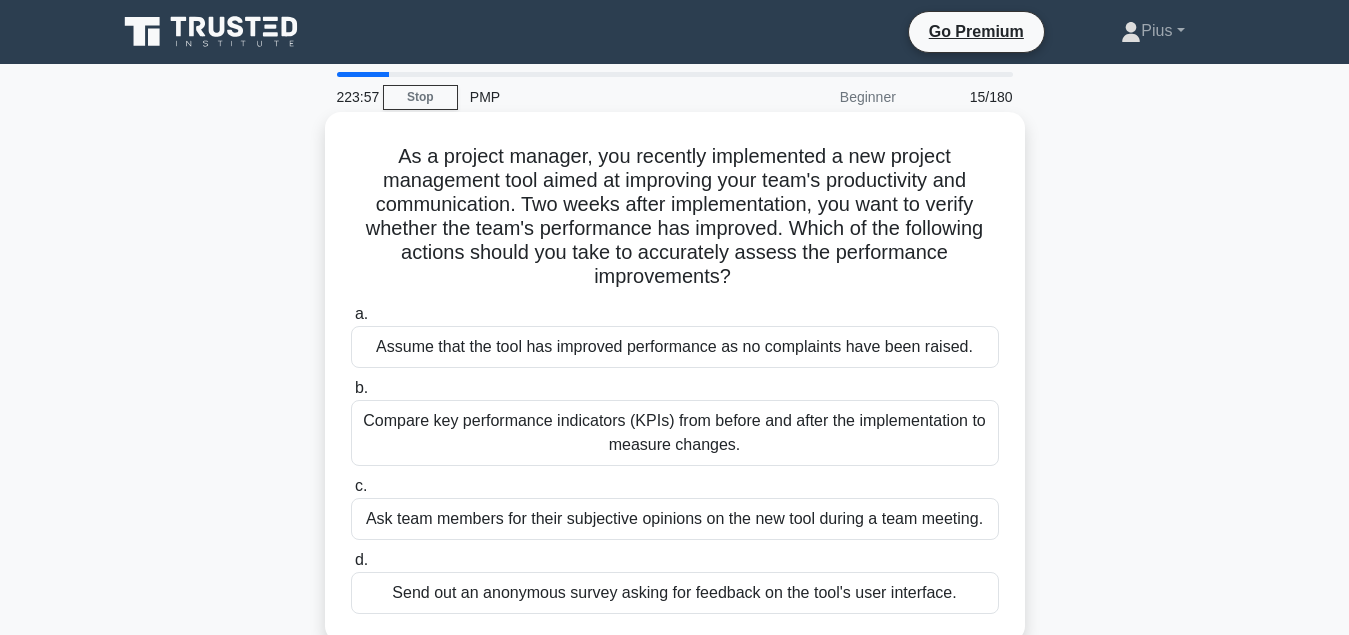 click on "Compare key performance indicators (KPIs) from before and after the implementation to measure changes." at bounding box center [675, 433] 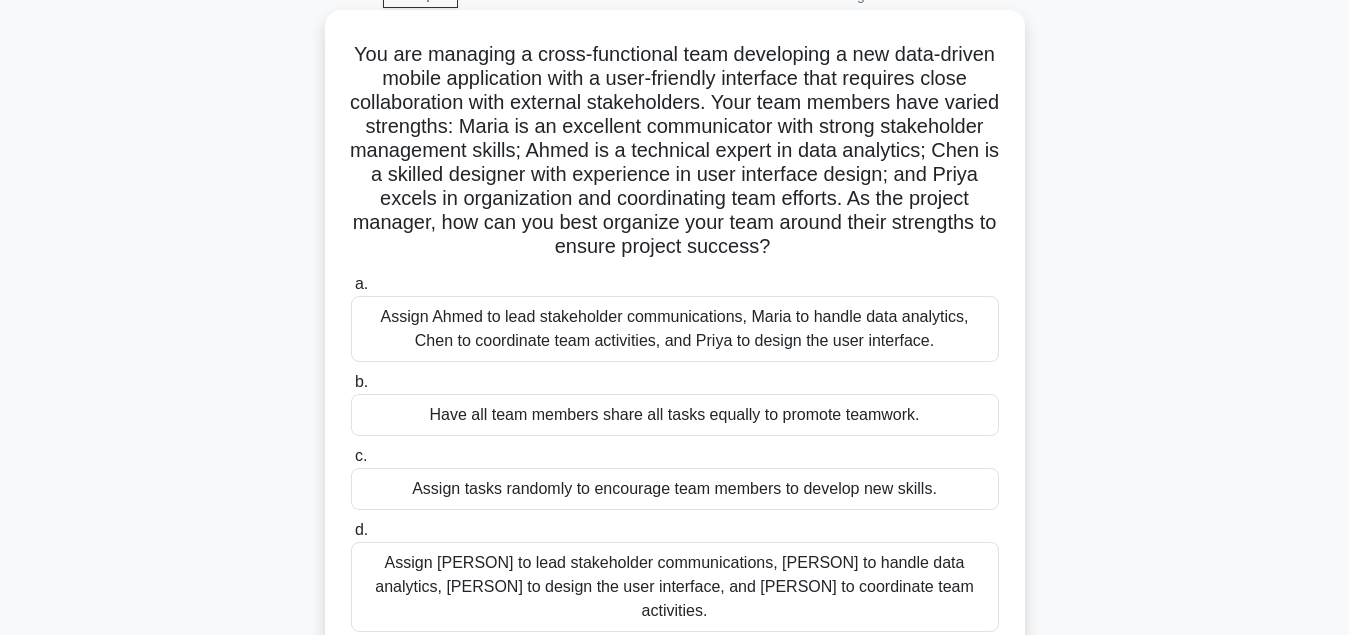scroll, scrollTop: 204, scrollLeft: 0, axis: vertical 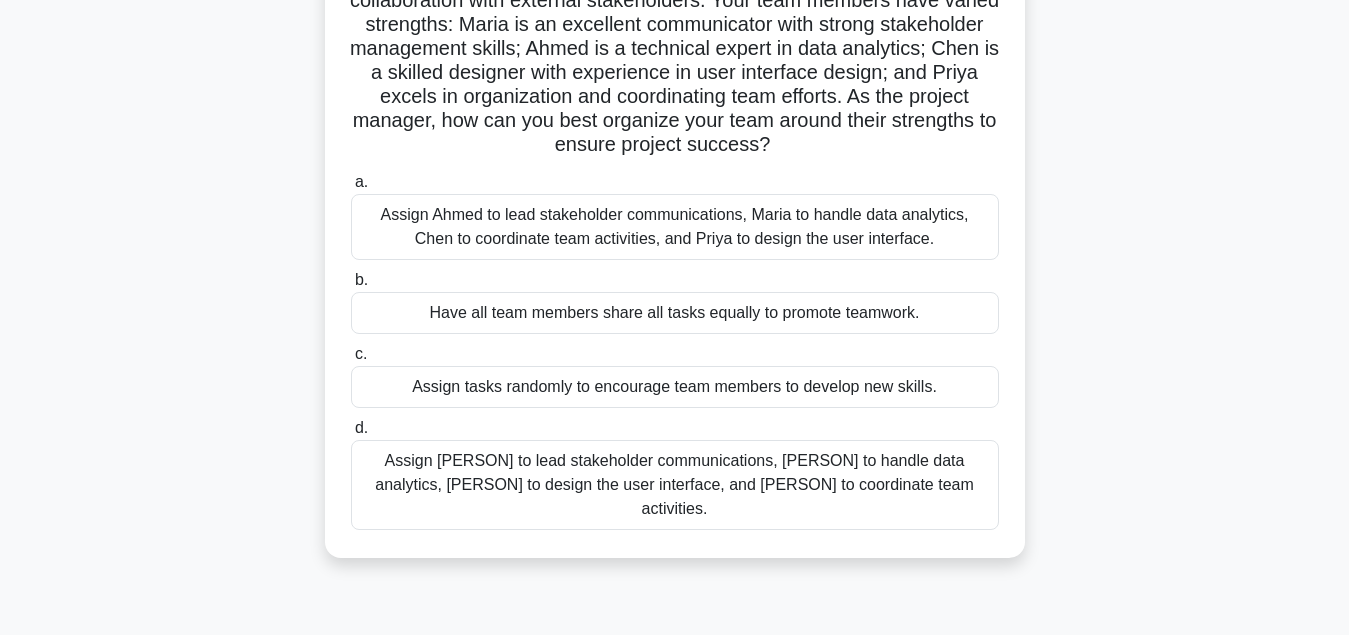 click on "Assign Maria to lead stakeholder communications, Ahmed to handle data analytics, Chen to design the user interface, and Priya to coordinate team activities." at bounding box center (675, 485) 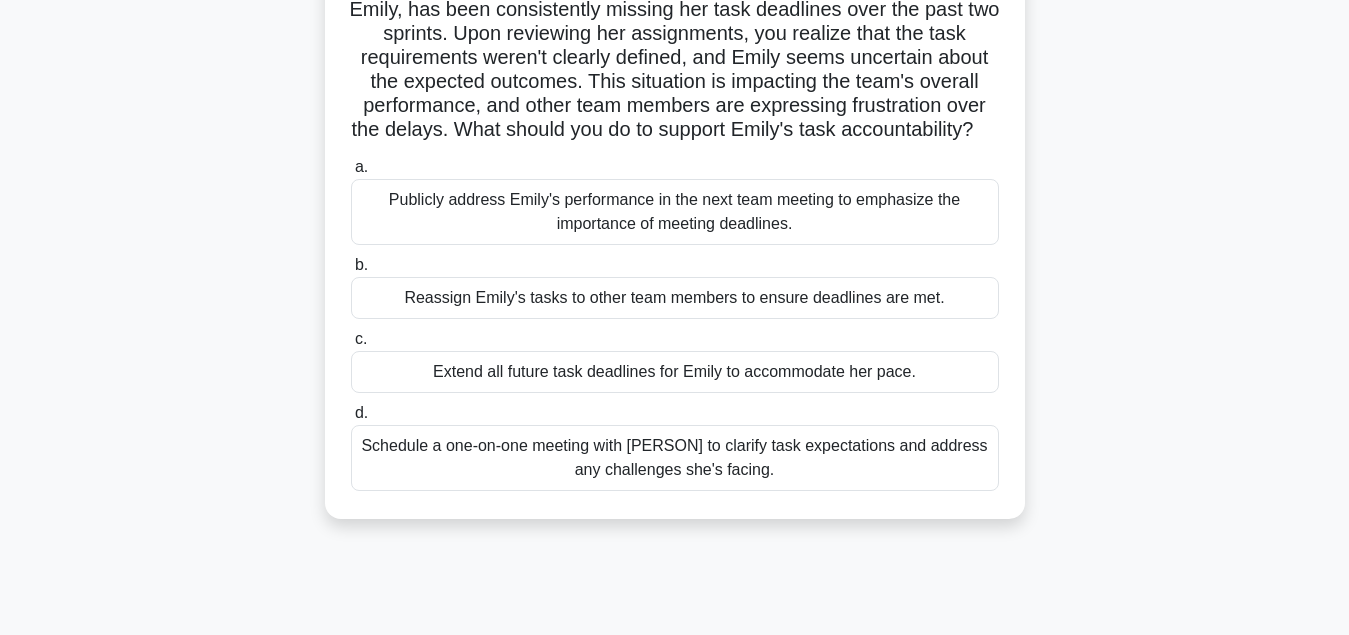 scroll, scrollTop: 204, scrollLeft: 0, axis: vertical 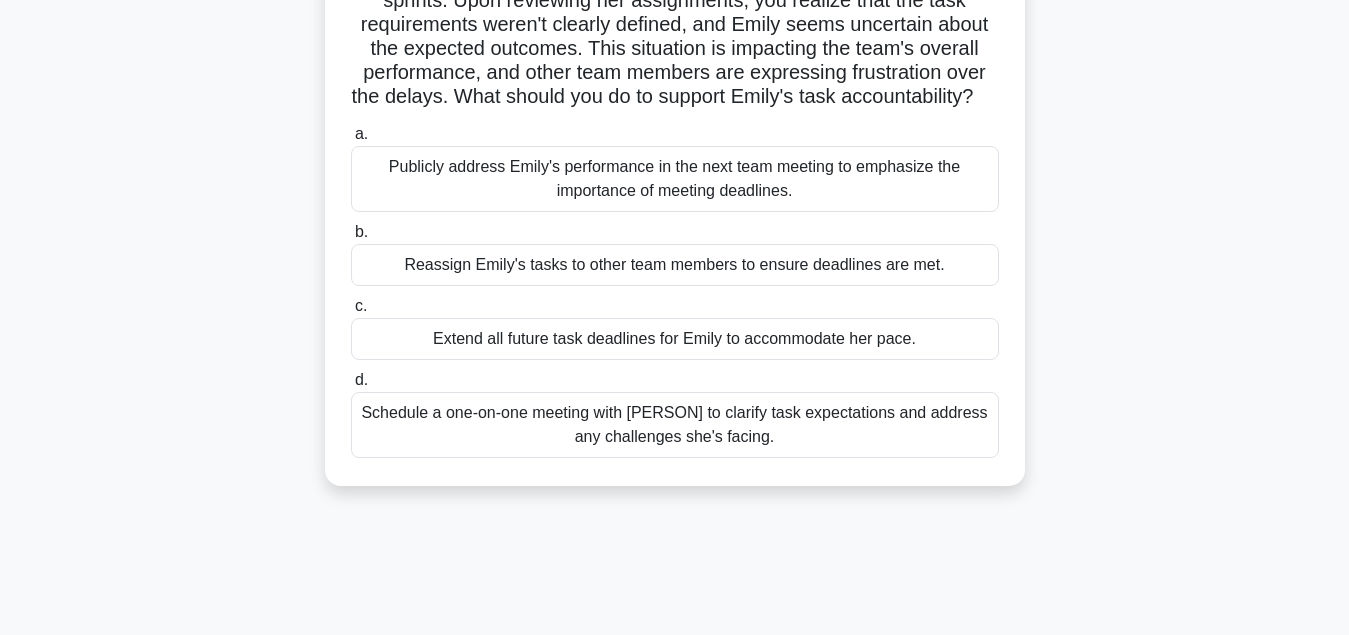 click on "Schedule a one-on-one meeting with Emily to clarify task expectations and address any challenges she's facing." at bounding box center [675, 425] 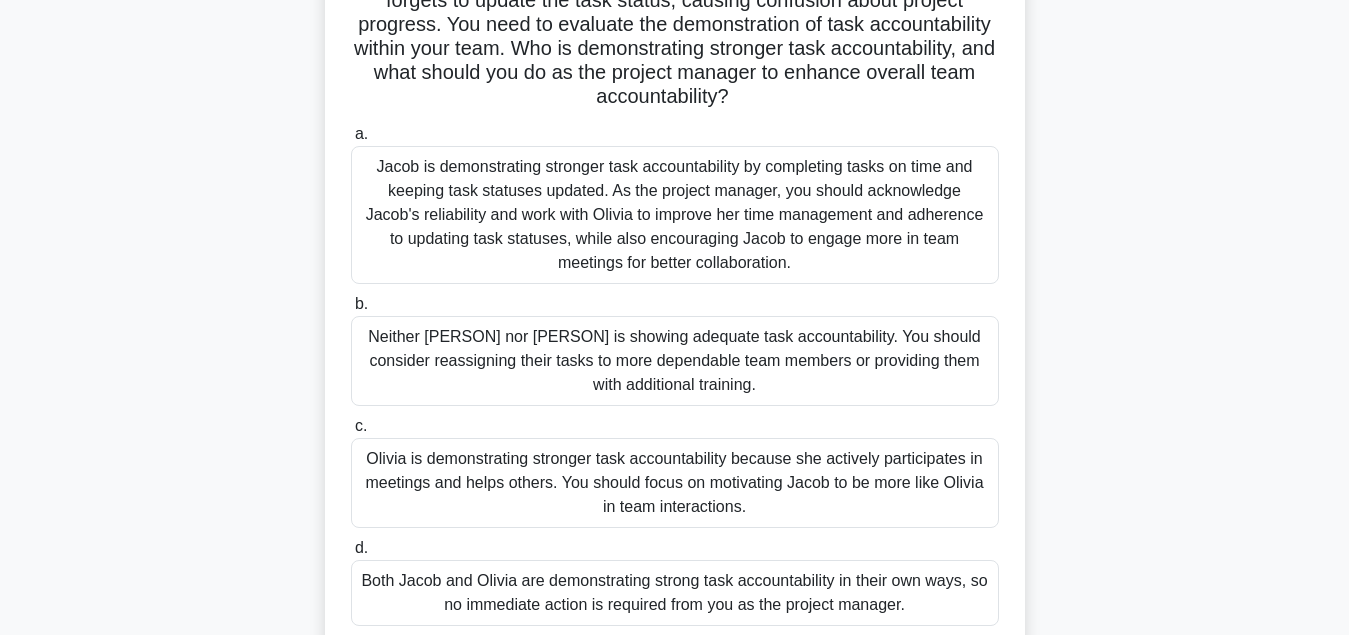 scroll, scrollTop: 306, scrollLeft: 0, axis: vertical 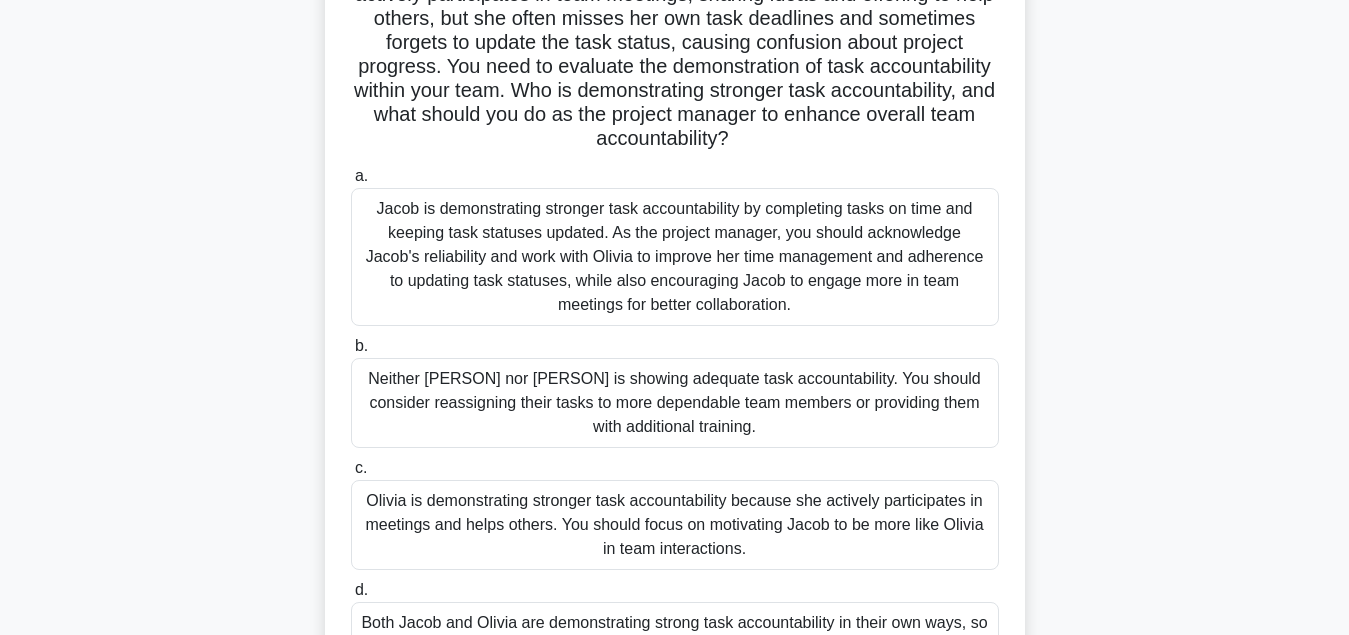 click on "Jacob is demonstrating stronger task accountability by completing tasks on time and keeping task statuses updated. As the project manager, you should acknowledge Jacob's reliability and work with Olivia to improve her time management and adherence to updating task statuses, while also encouraging Jacob to engage more in team meetings for better collaboration." at bounding box center [675, 257] 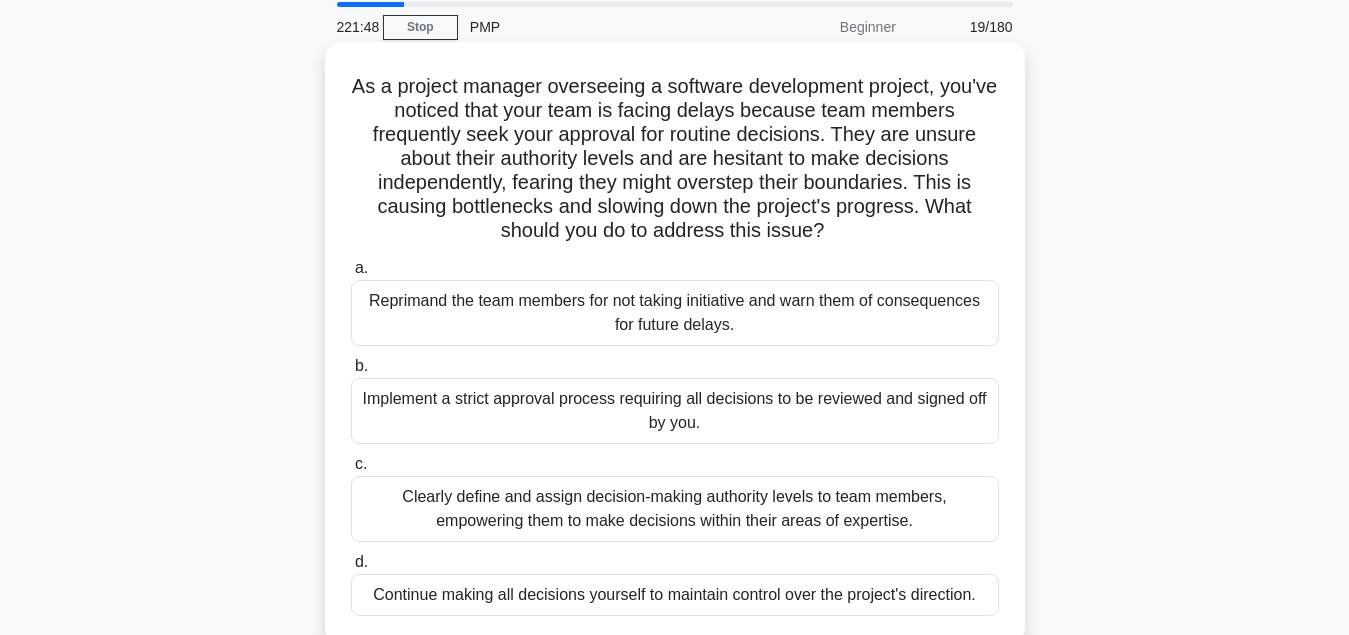 scroll, scrollTop: 102, scrollLeft: 0, axis: vertical 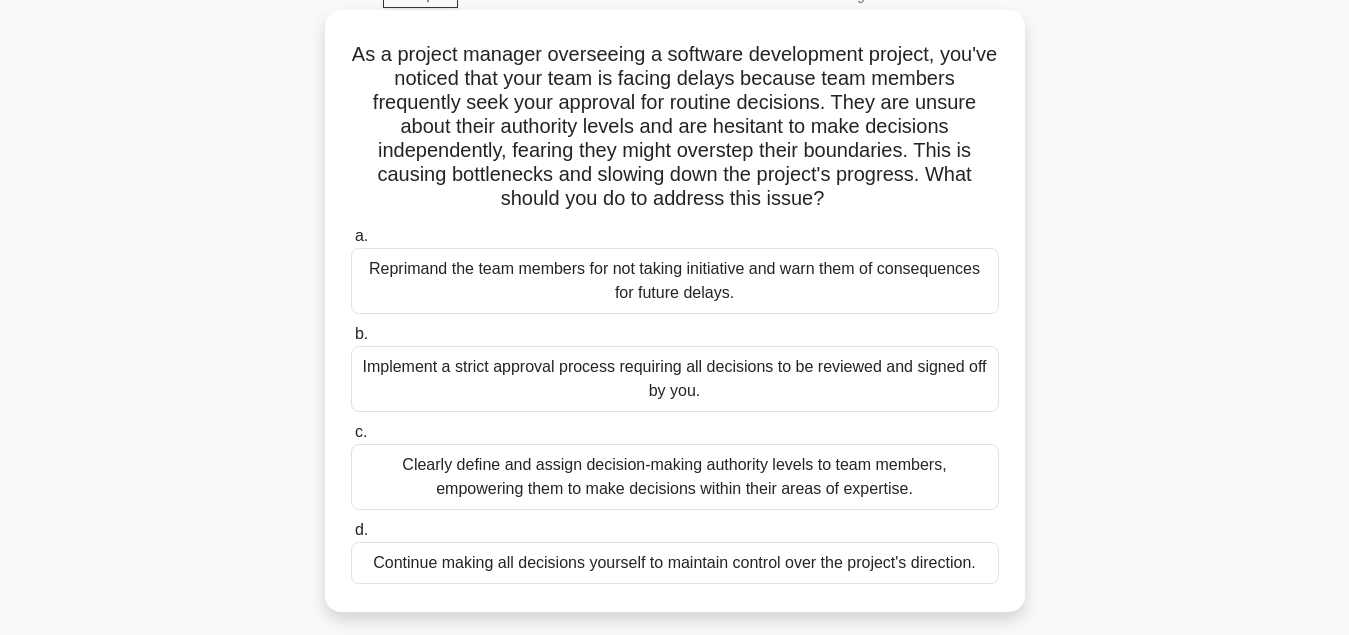 click on "Clearly define and assign decision-making authority levels to team members, empowering them to make decisions within their areas of expertise." at bounding box center (675, 477) 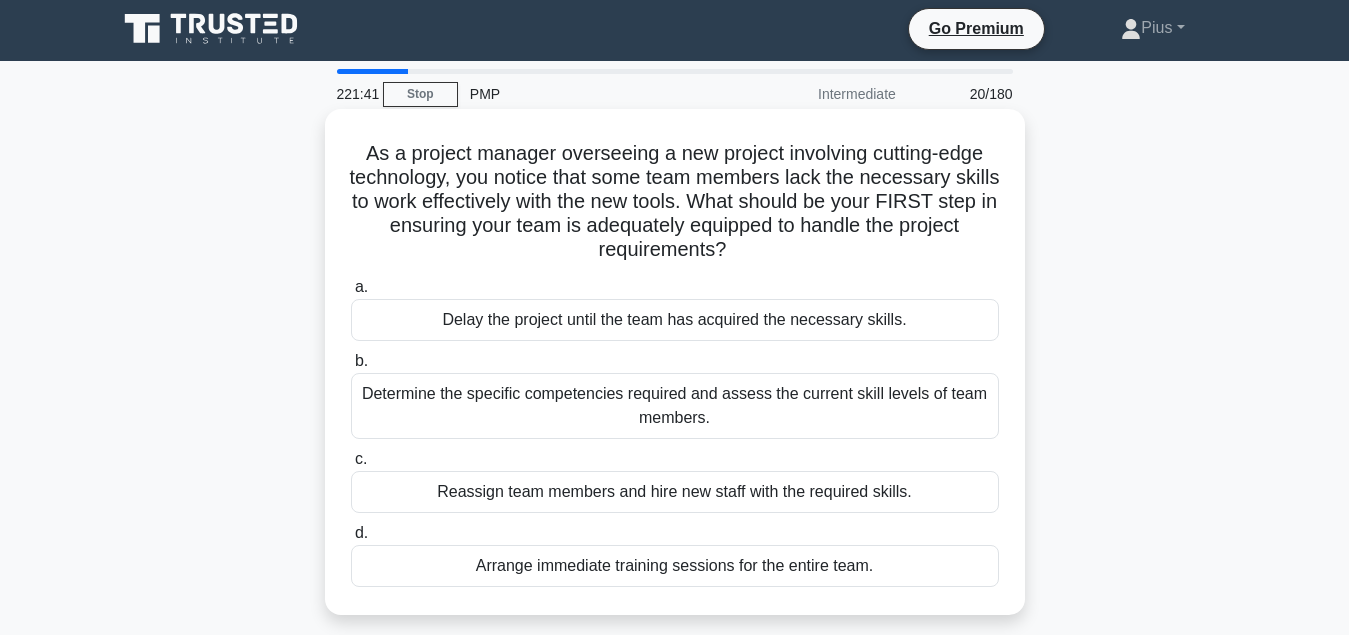 scroll, scrollTop: 0, scrollLeft: 0, axis: both 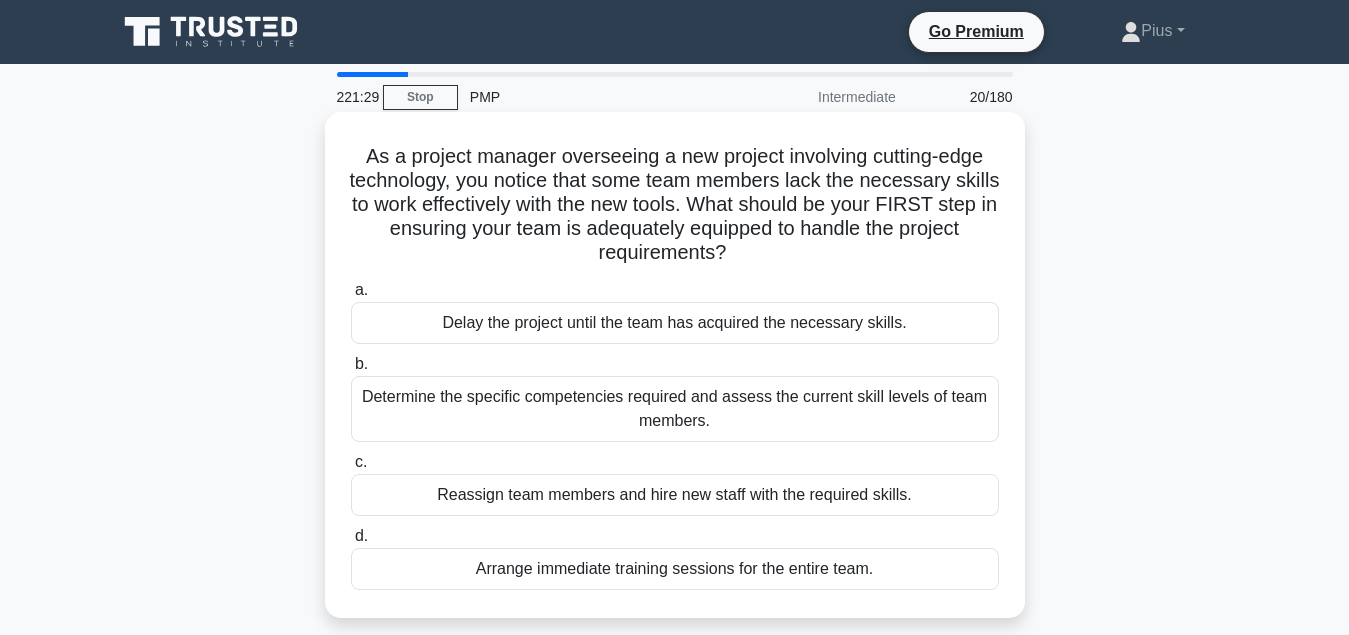 click on "Determine the specific competencies required and assess the current skill levels of team members." at bounding box center (675, 409) 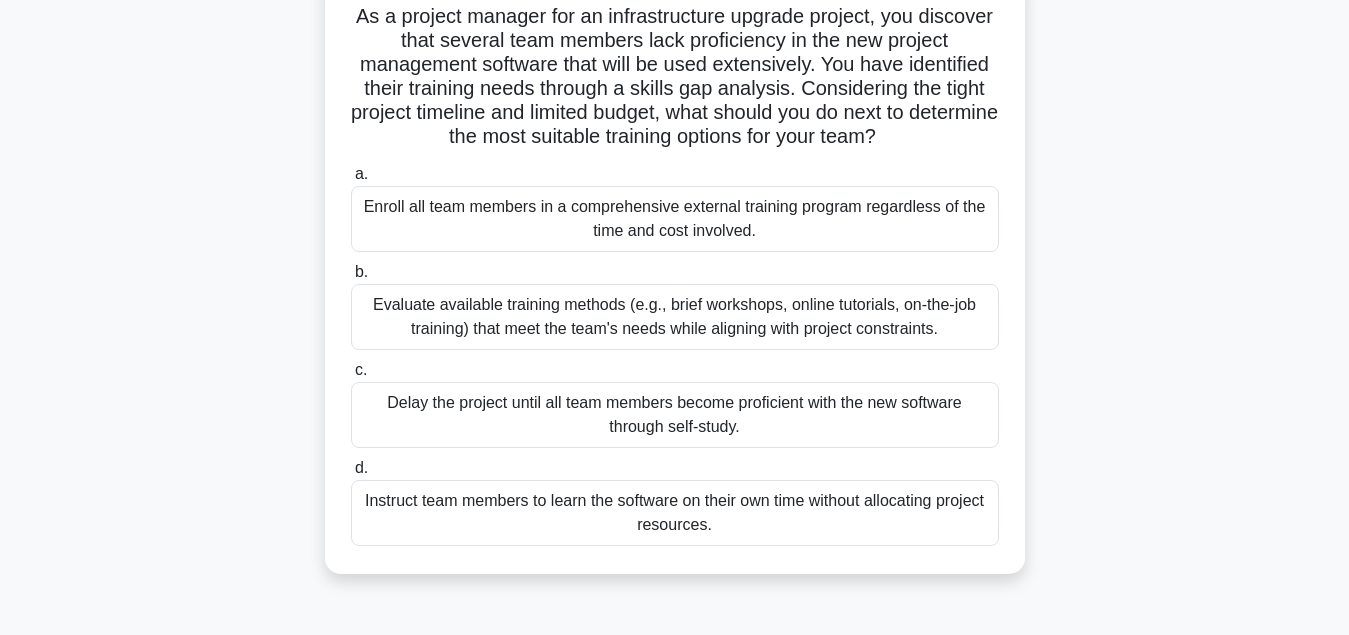 scroll, scrollTop: 102, scrollLeft: 0, axis: vertical 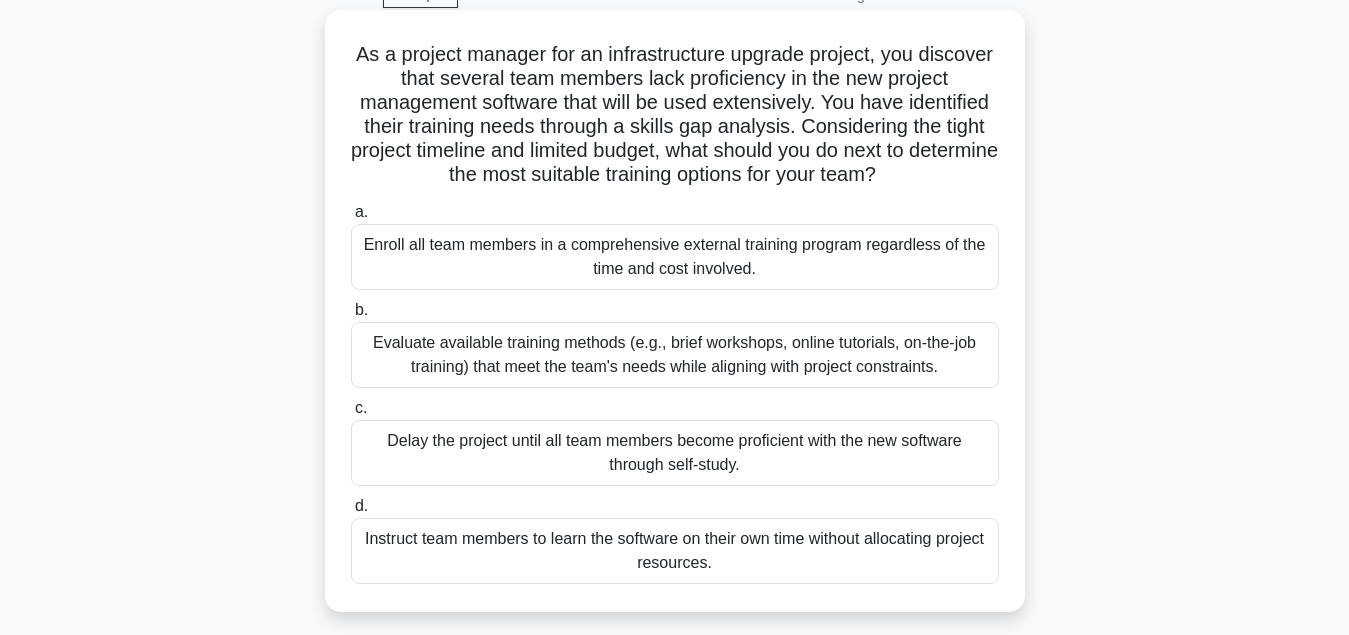 click on "Evaluate available training methods (e.g., brief workshops, online tutorials, on-the-job training) that meet the team's needs while aligning with project constraints." at bounding box center [675, 355] 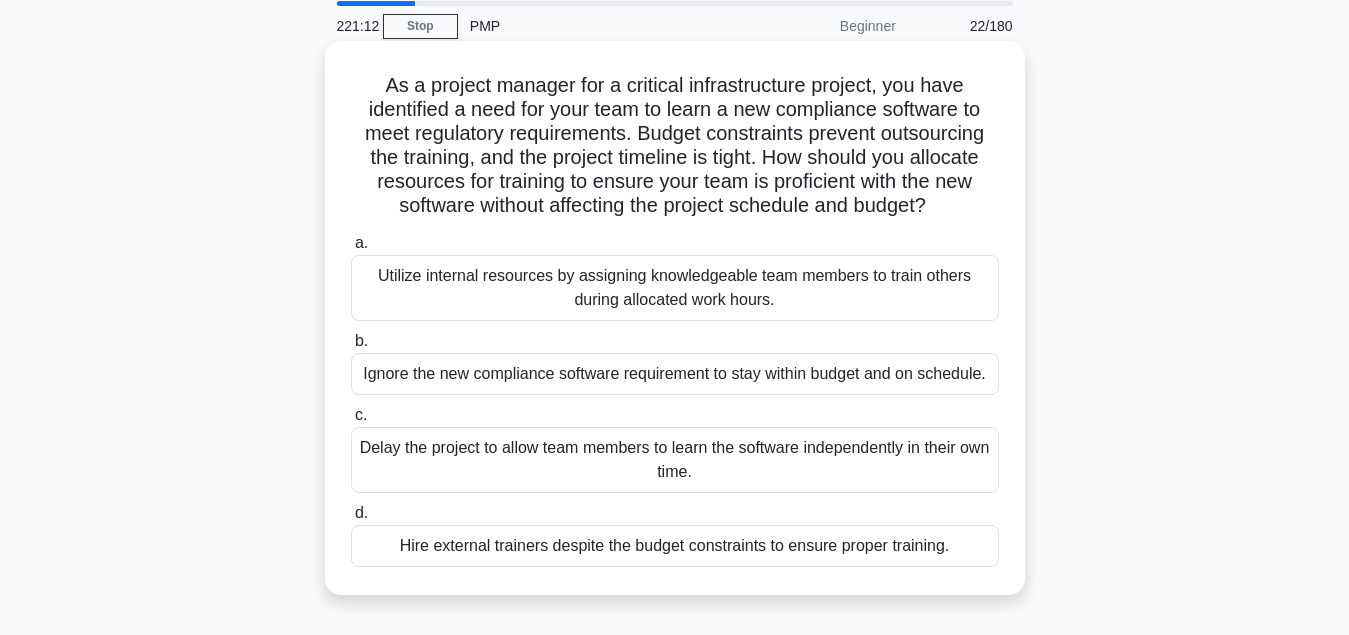 scroll, scrollTop: 102, scrollLeft: 0, axis: vertical 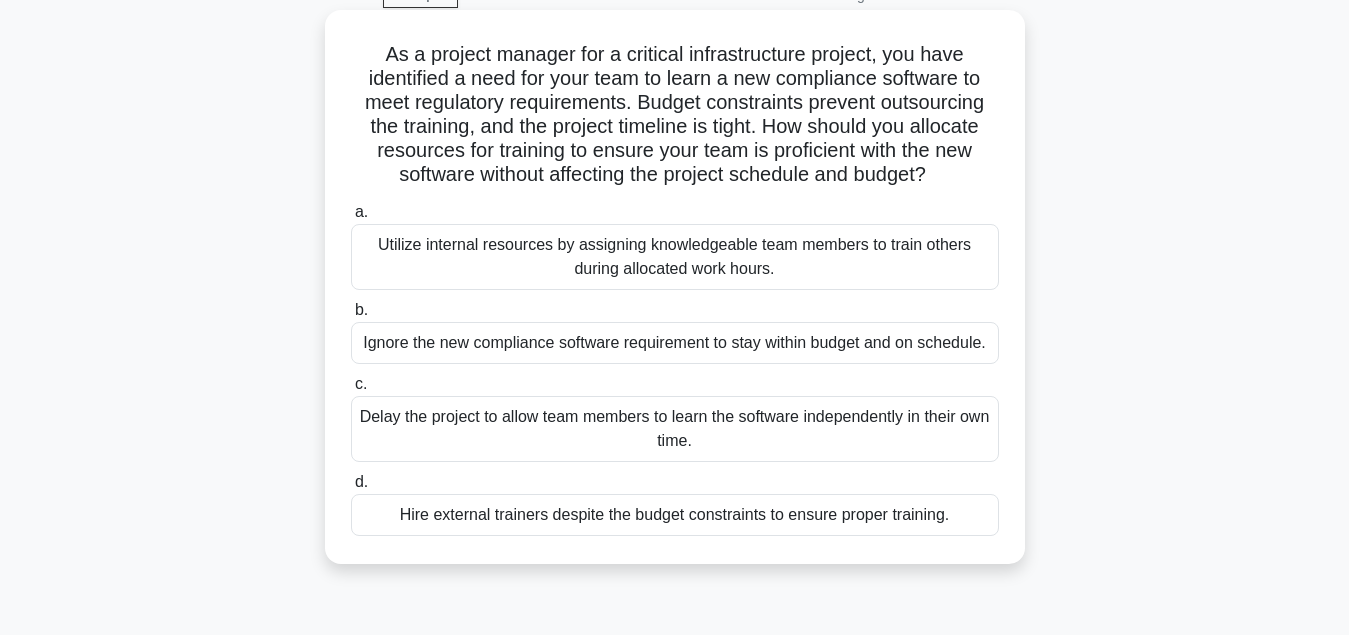 click on "Utilize internal resources by assigning knowledgeable team members to train others during allocated work hours." at bounding box center (675, 257) 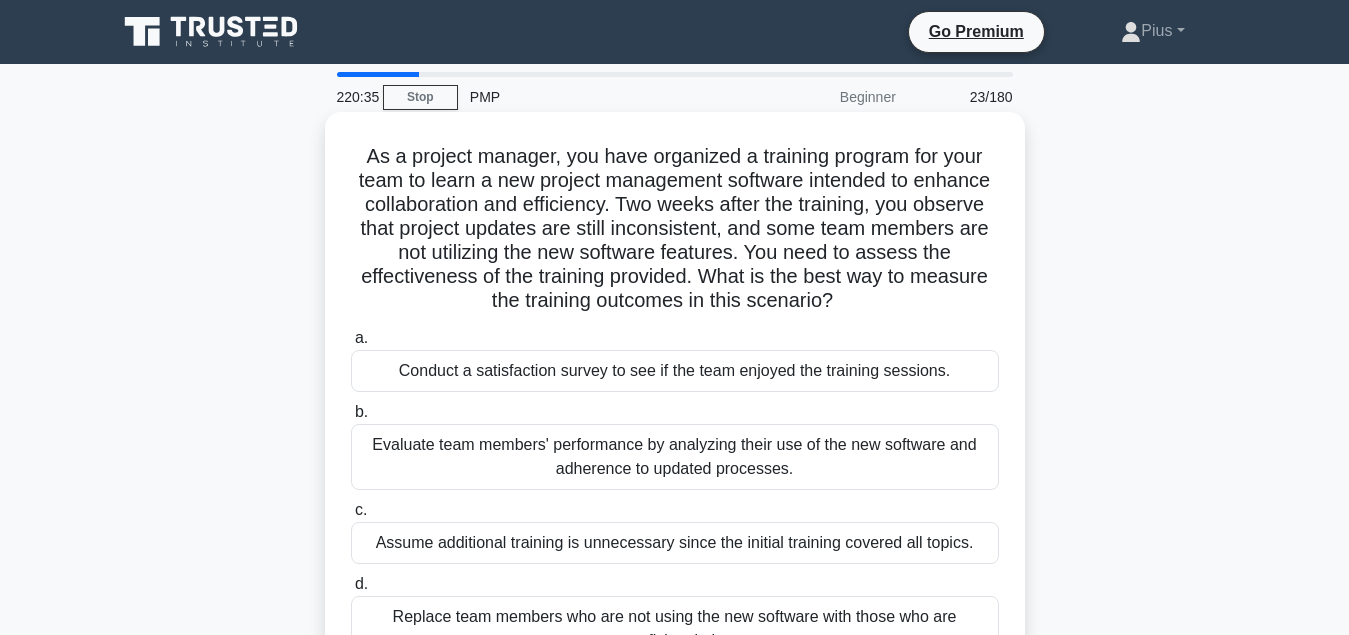 scroll, scrollTop: 102, scrollLeft: 0, axis: vertical 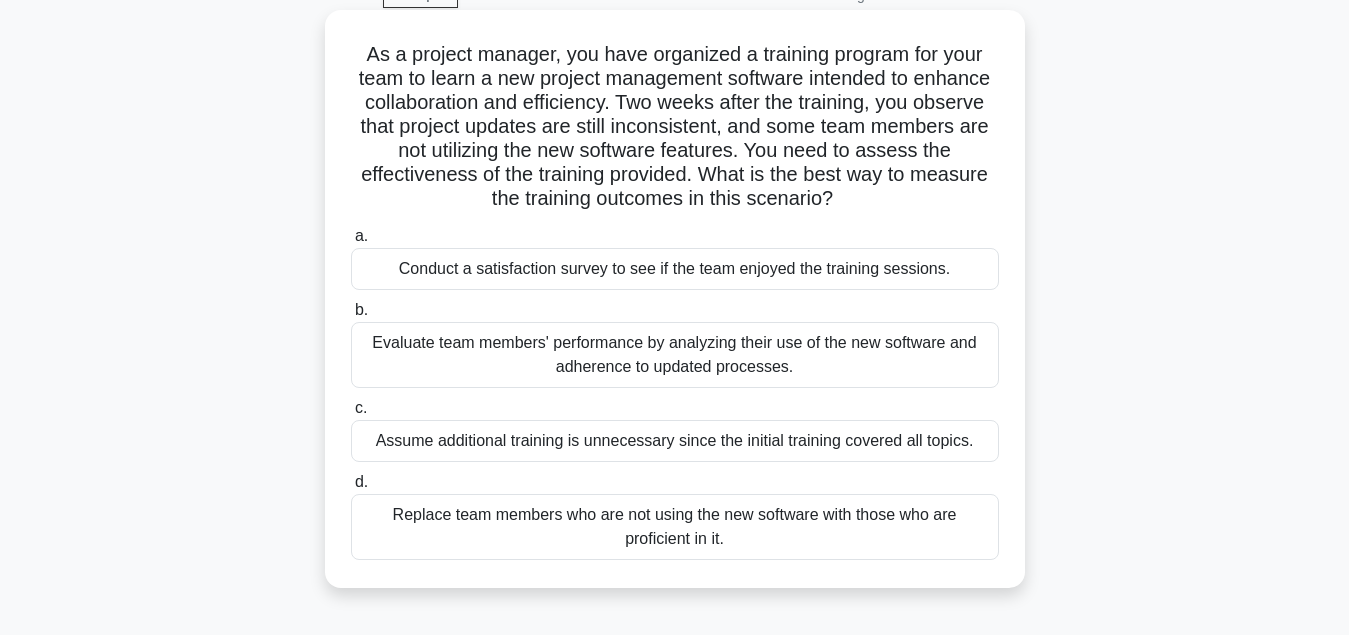 click on "Evaluate team members' performance by analyzing their use of the new software and adherence to updated processes." at bounding box center (675, 355) 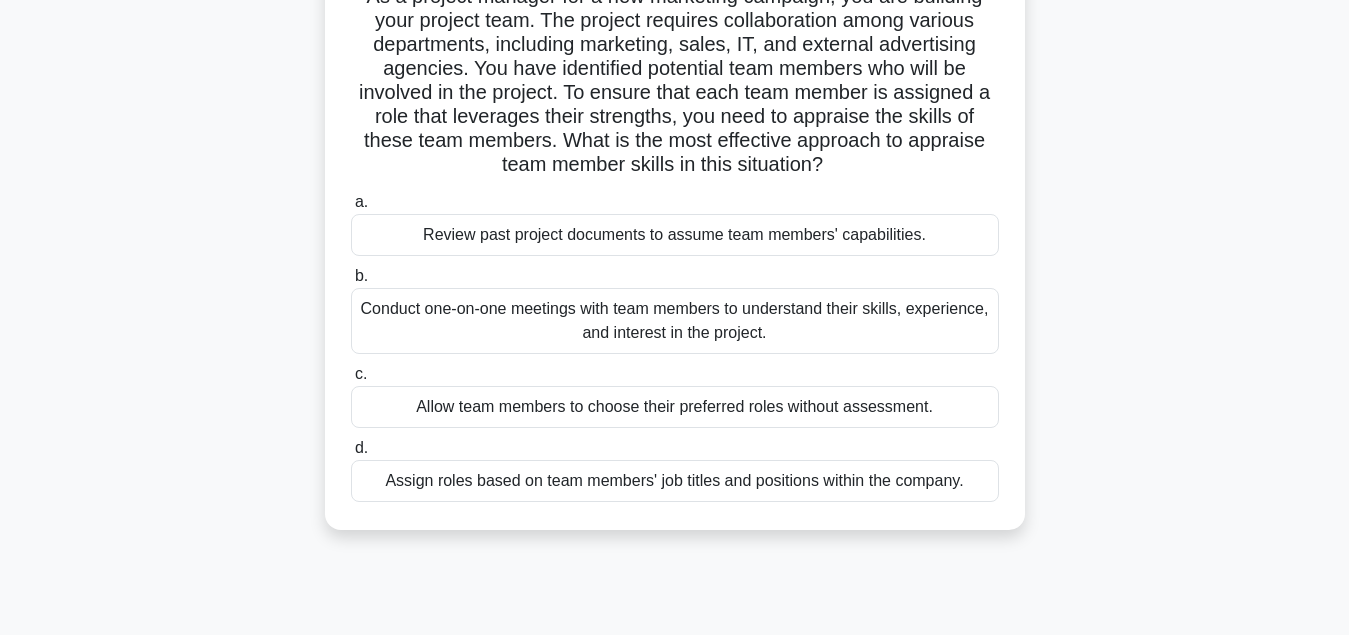scroll, scrollTop: 204, scrollLeft: 0, axis: vertical 